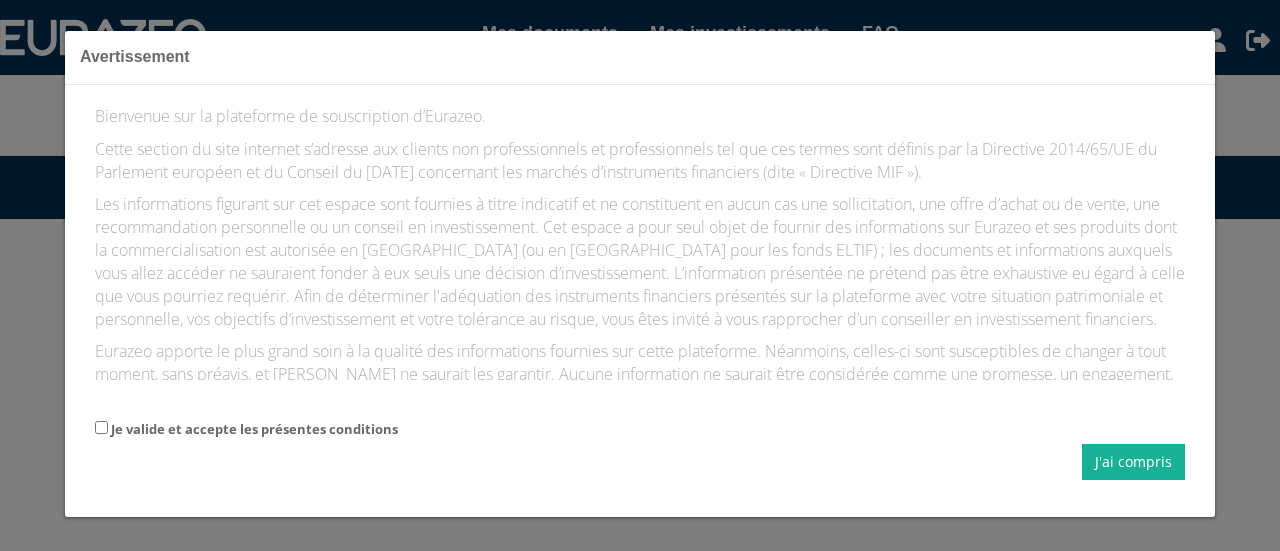 scroll, scrollTop: 0, scrollLeft: 0, axis: both 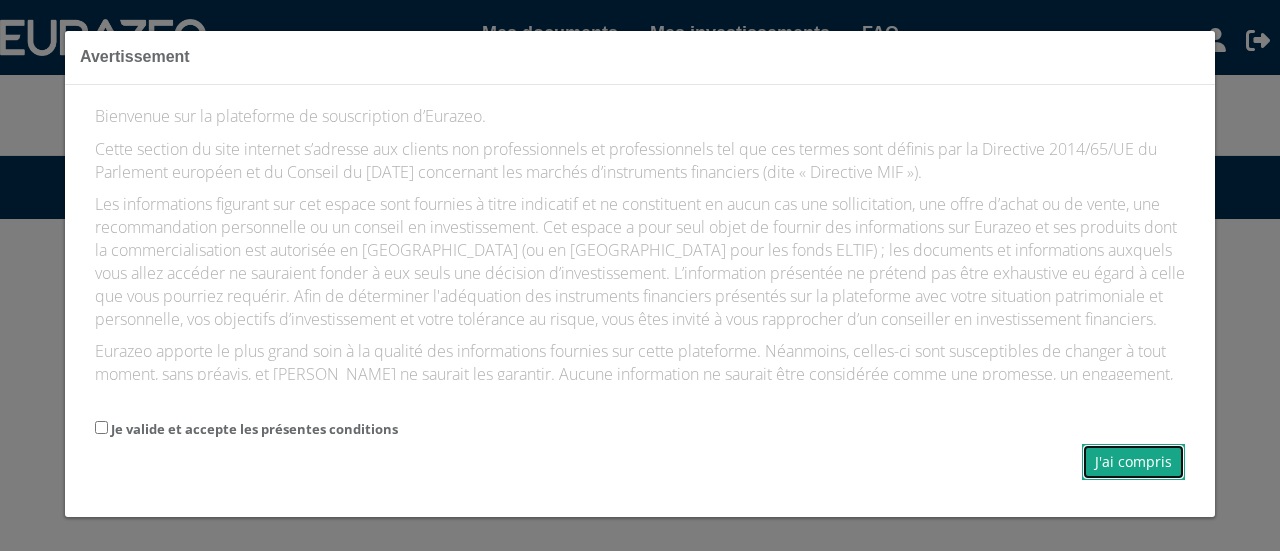 click on "J'ai compris" at bounding box center (1133, 462) 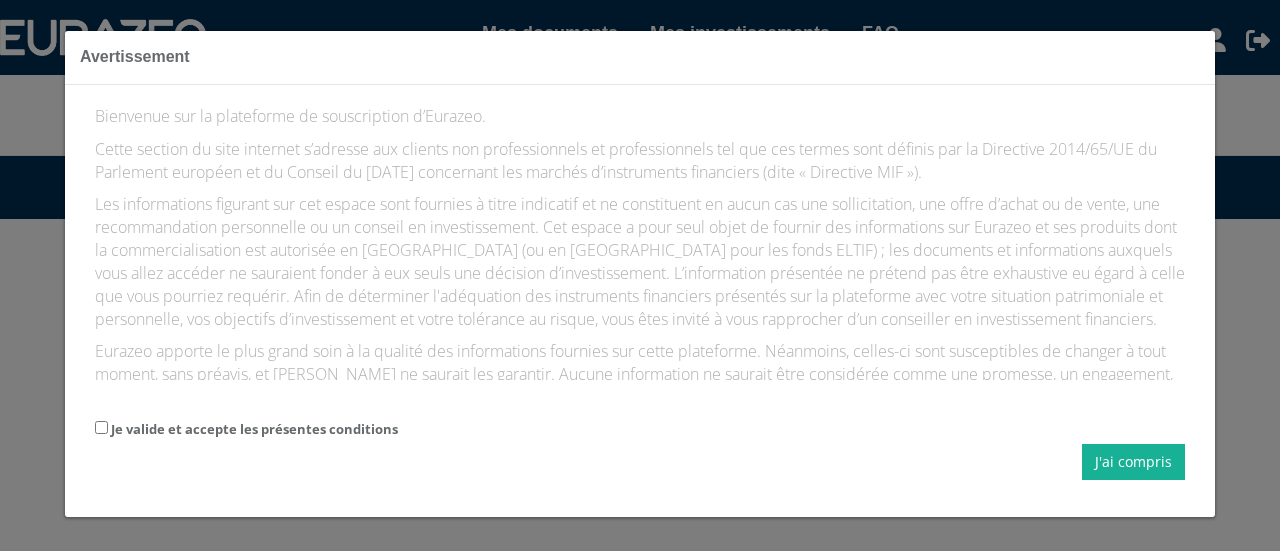 click on "J'ai compris" at bounding box center (640, 462) 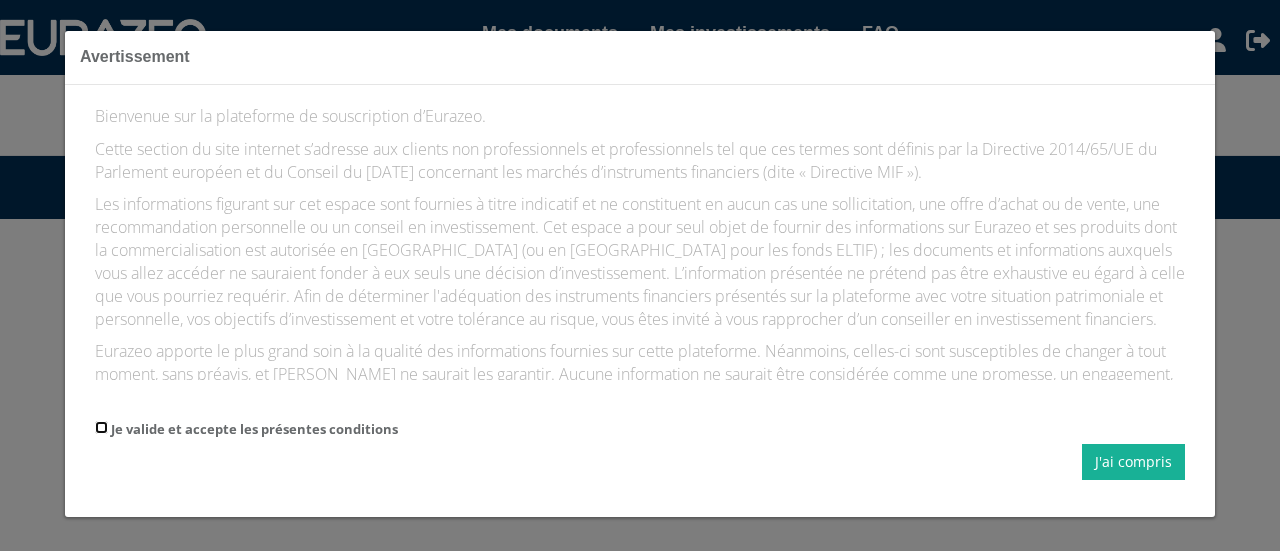 checkbox on "true" 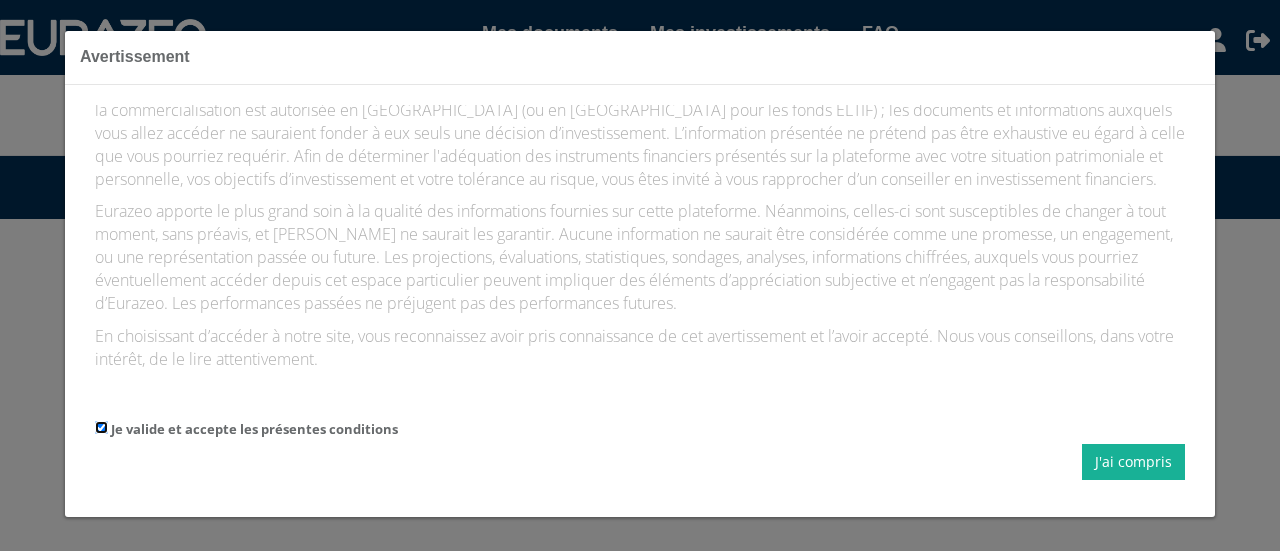scroll, scrollTop: 162, scrollLeft: 0, axis: vertical 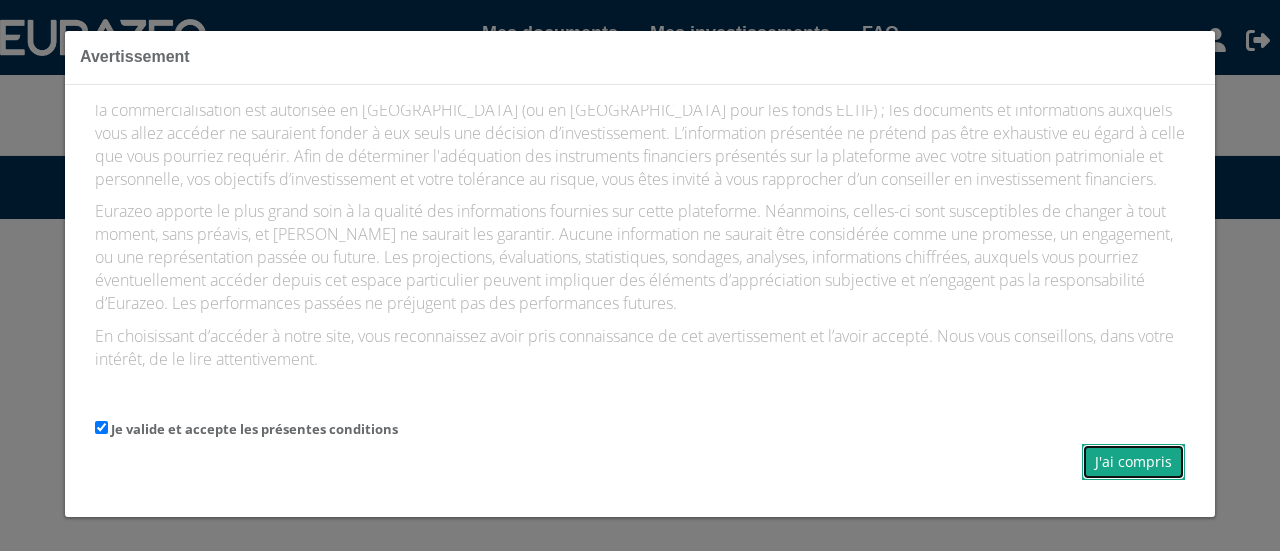 click on "J'ai compris" at bounding box center (1133, 462) 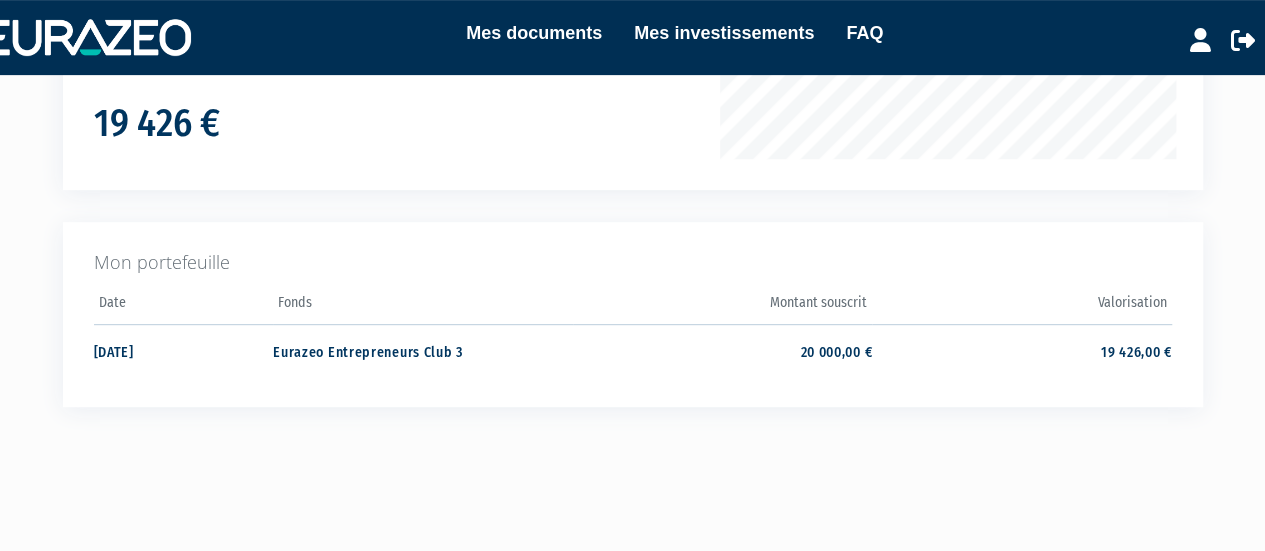 scroll, scrollTop: 368, scrollLeft: 0, axis: vertical 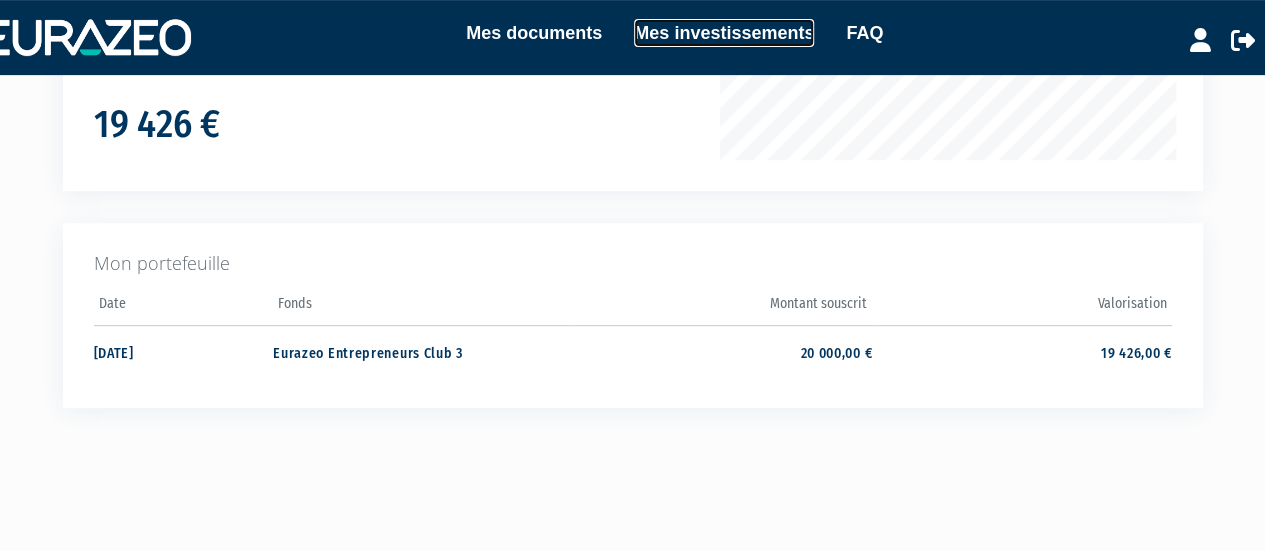 click on "Mes investissements" at bounding box center (724, 33) 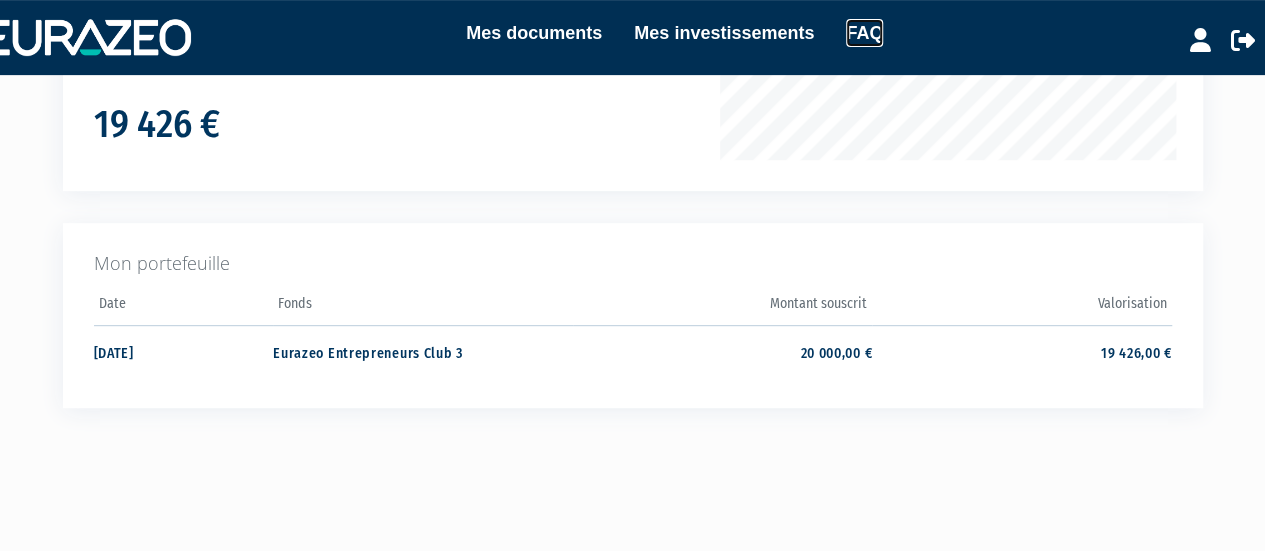 click on "FAQ" at bounding box center [864, 33] 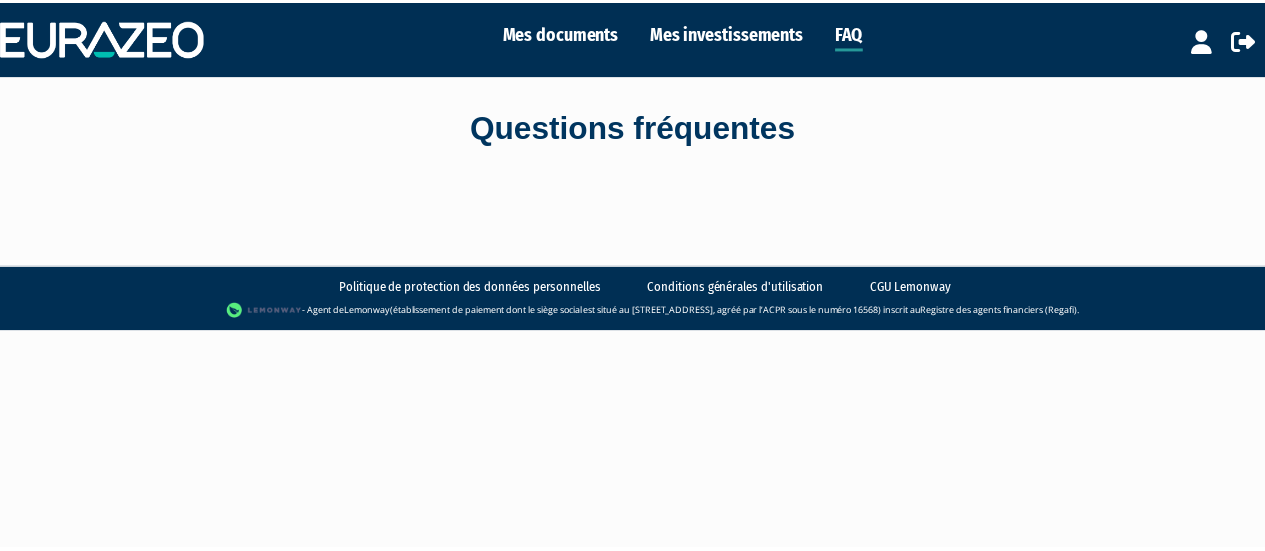 scroll, scrollTop: 0, scrollLeft: 0, axis: both 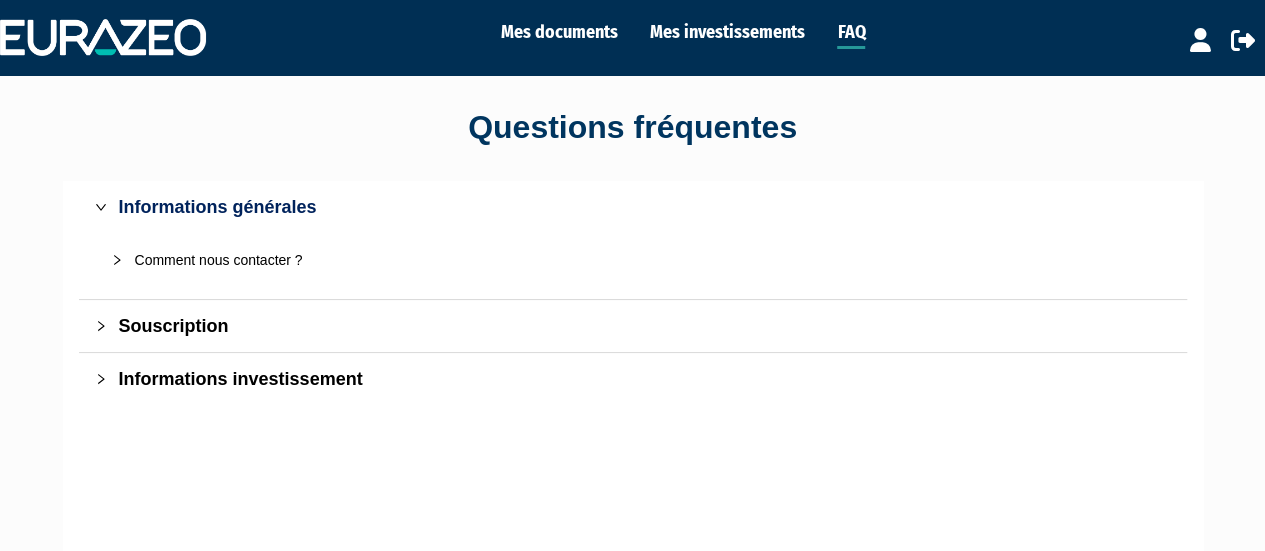 click 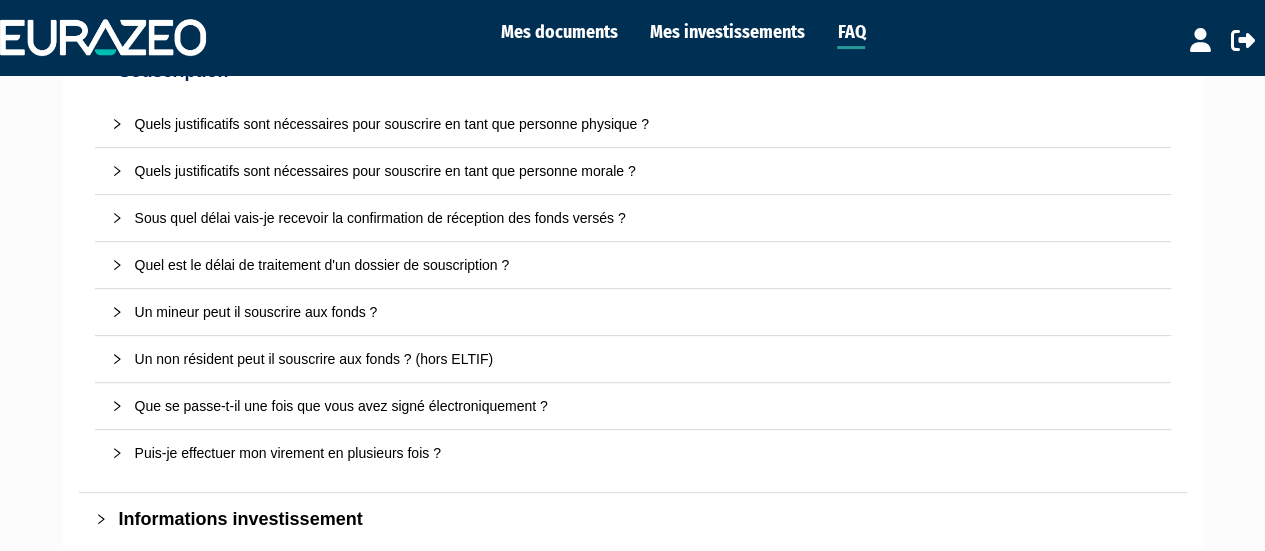 scroll, scrollTop: 282, scrollLeft: 0, axis: vertical 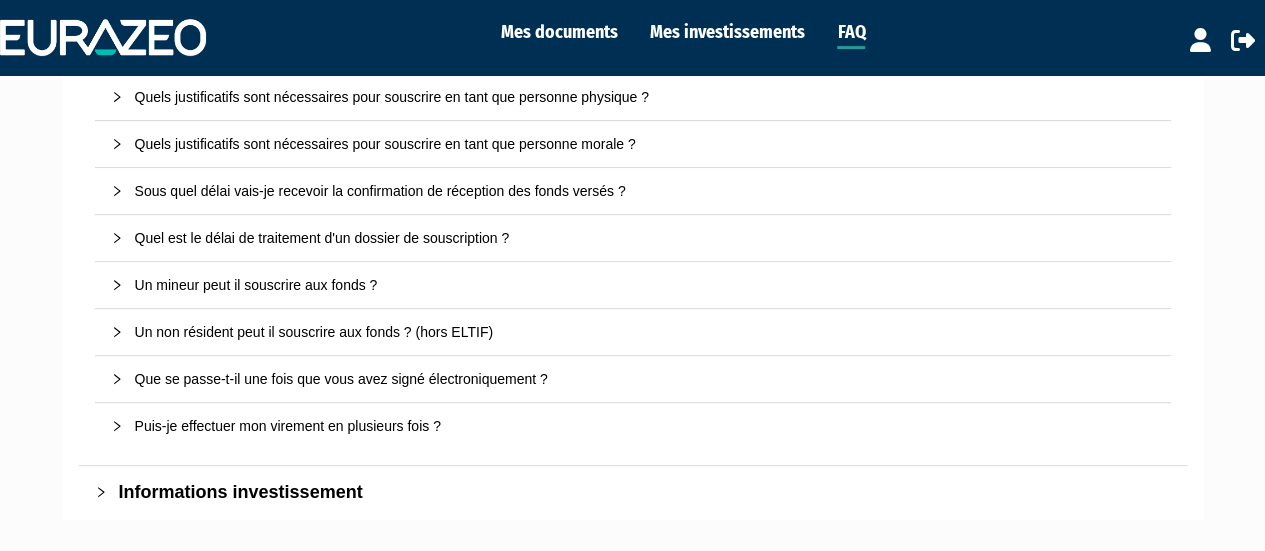 click 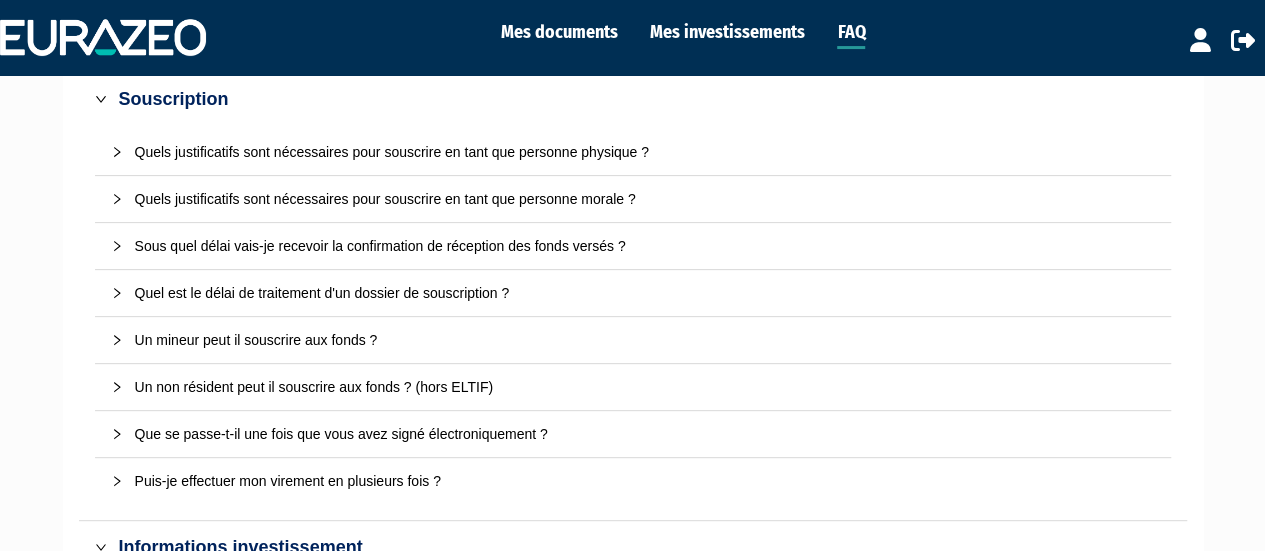 scroll, scrollTop: 234, scrollLeft: 0, axis: vertical 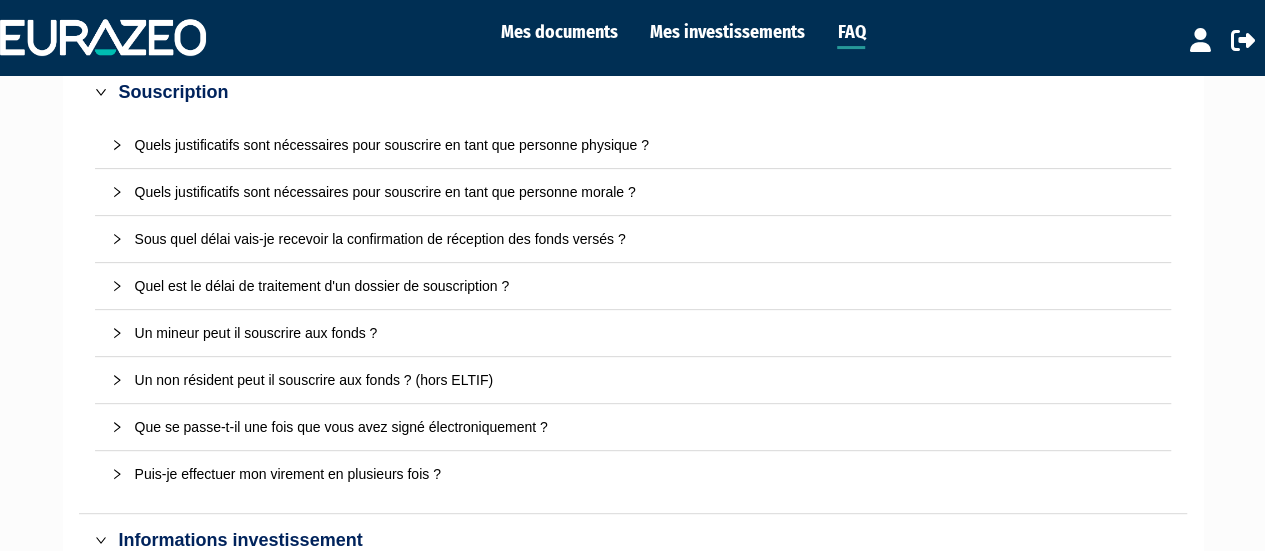 click at bounding box center [123, 474] 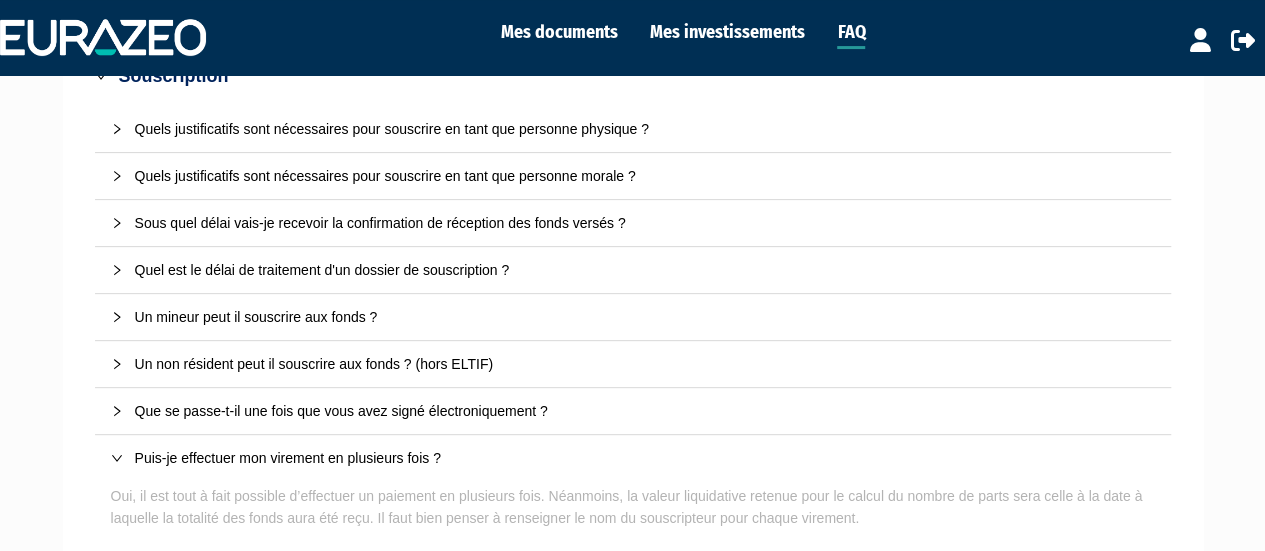 scroll, scrollTop: 248, scrollLeft: 0, axis: vertical 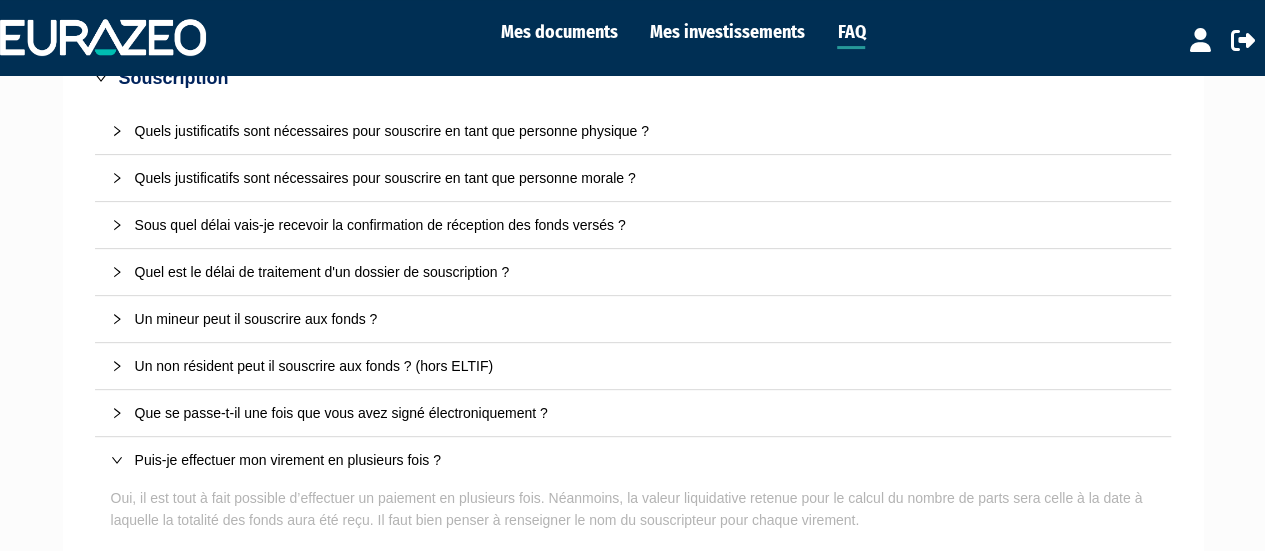 click 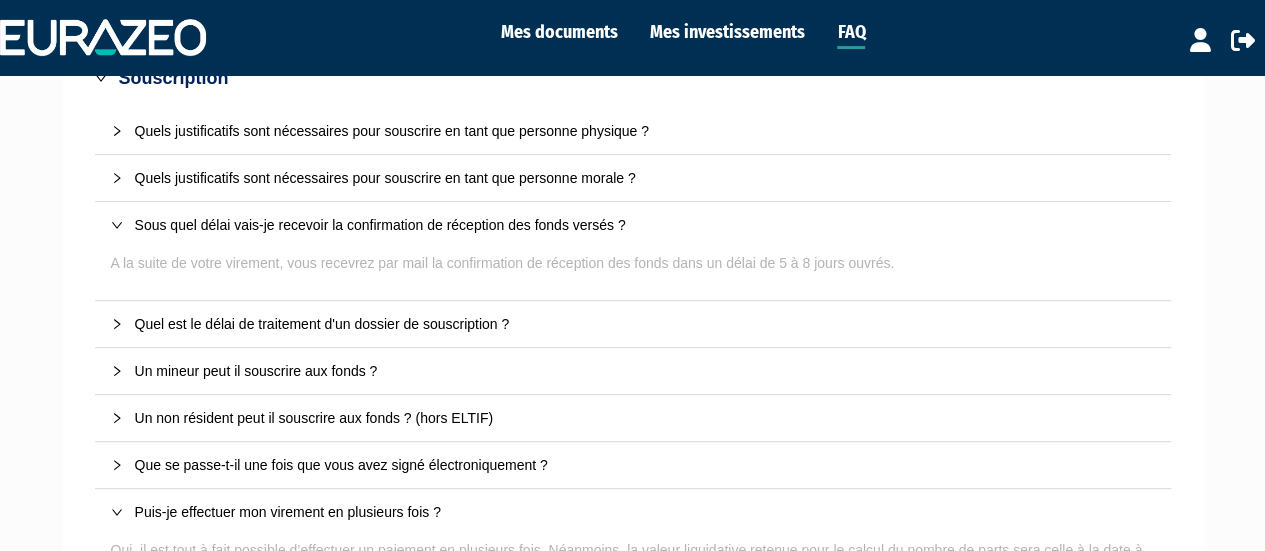 click at bounding box center (123, 178) 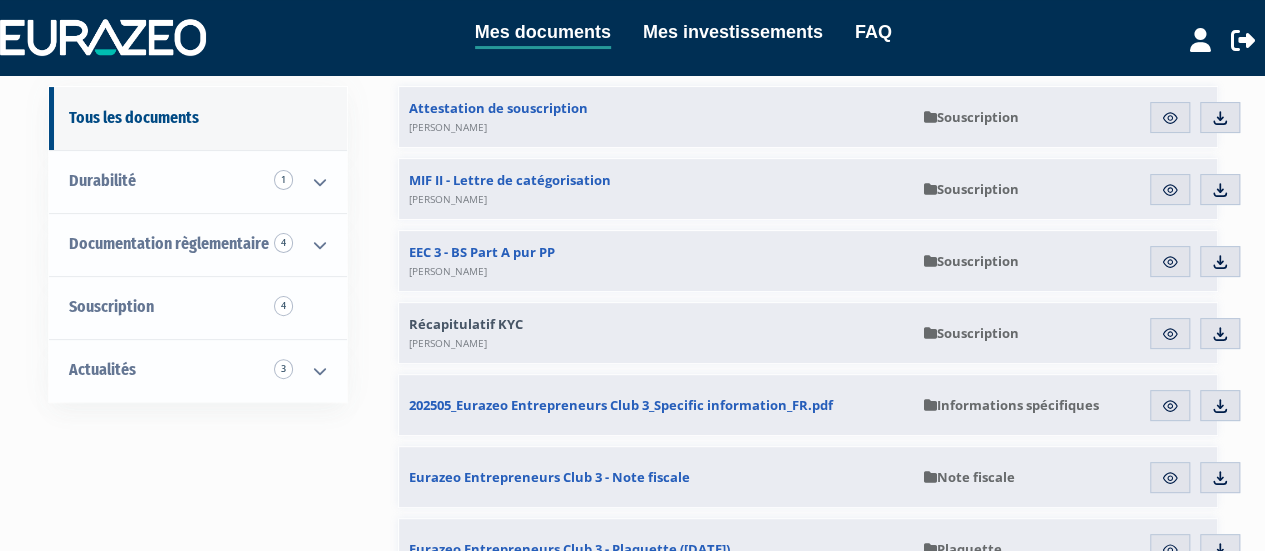 scroll, scrollTop: 168, scrollLeft: 0, axis: vertical 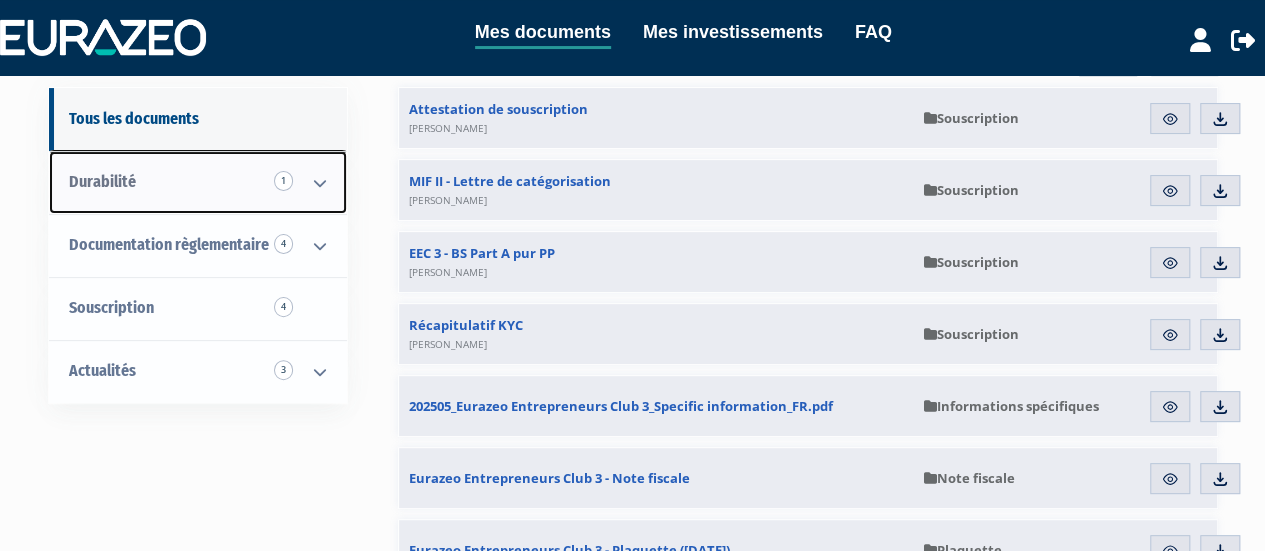 click at bounding box center [320, 183] 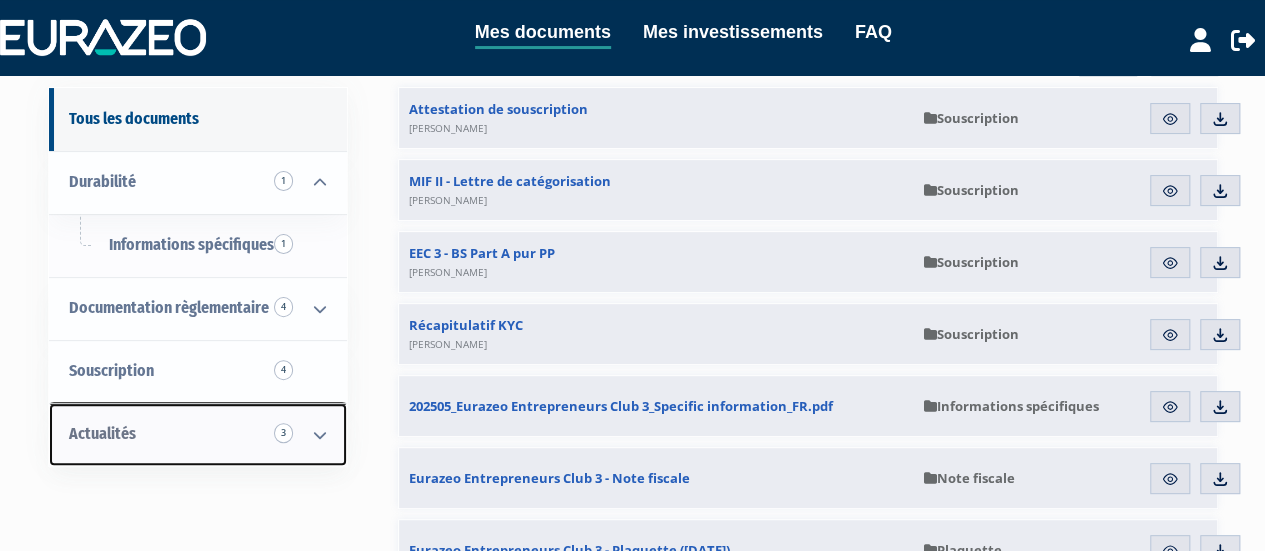 click at bounding box center (320, 435) 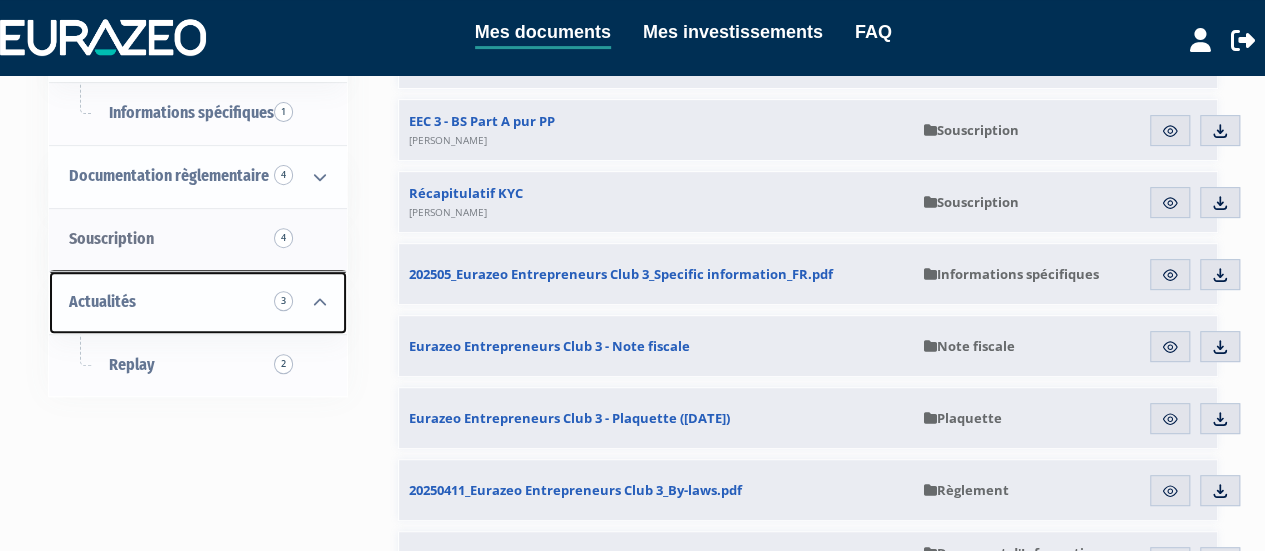 scroll, scrollTop: 298, scrollLeft: 0, axis: vertical 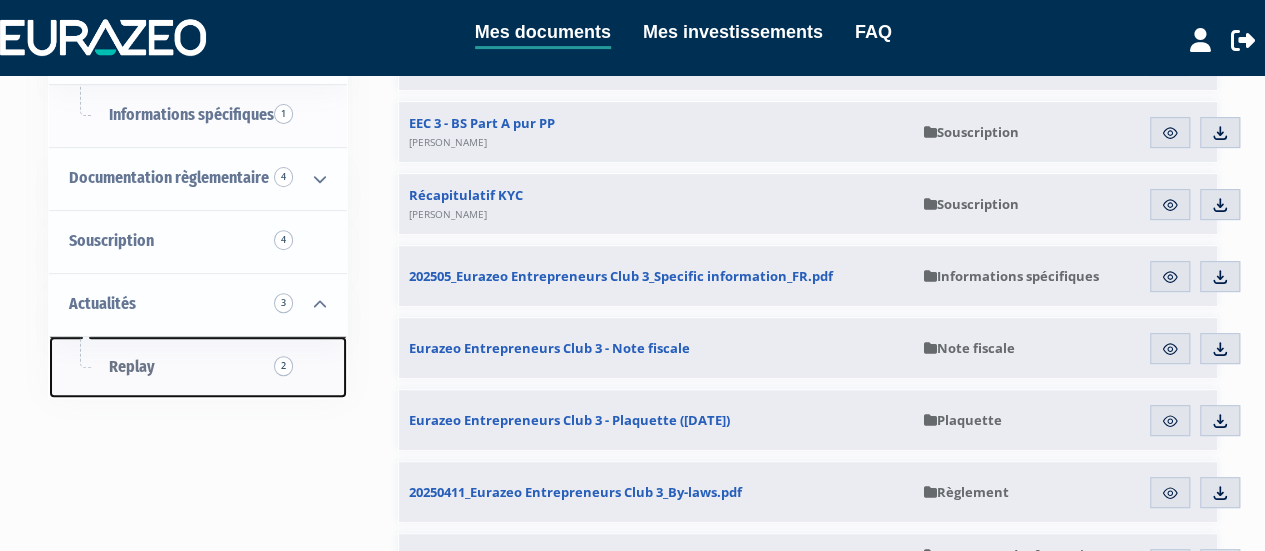 click on "Replay
2" at bounding box center (198, 367) 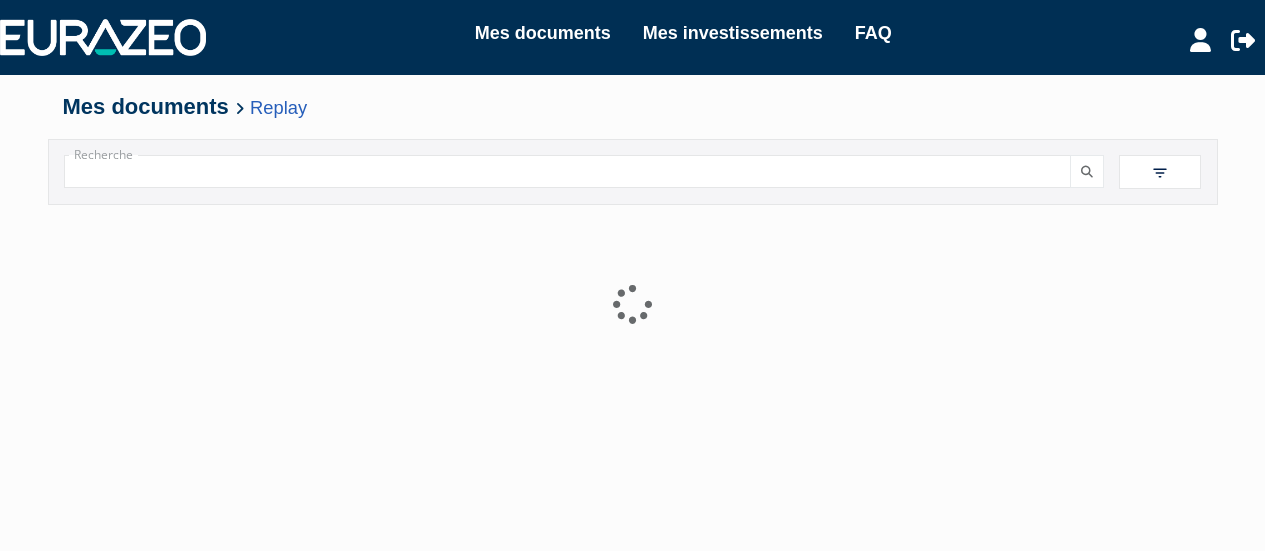 scroll, scrollTop: 0, scrollLeft: 0, axis: both 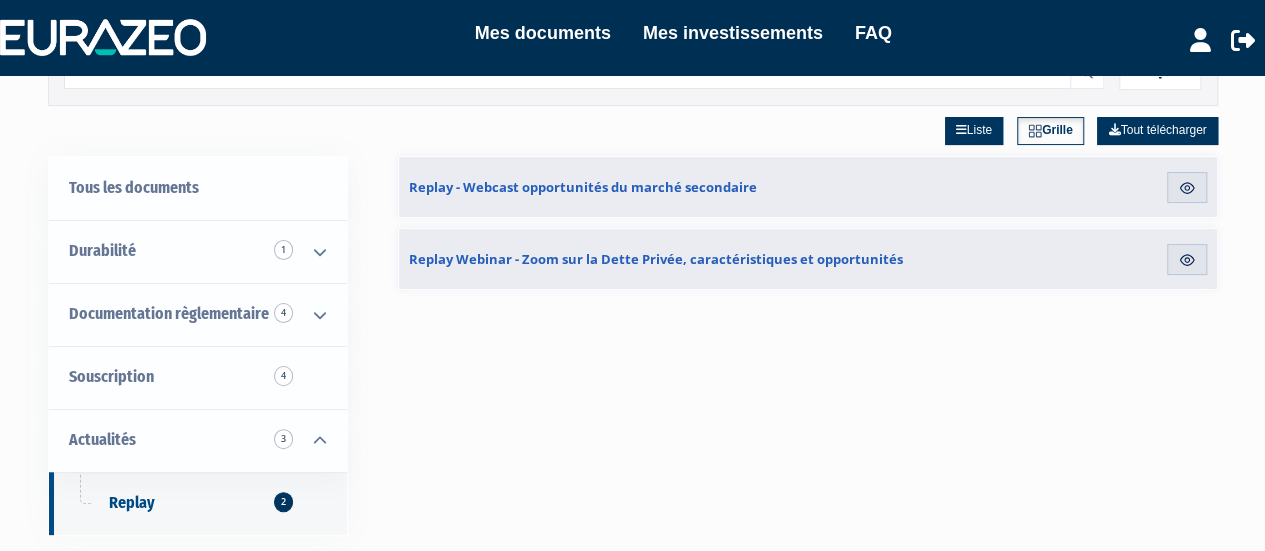 click on "Aperçu" at bounding box center (1178, 187) 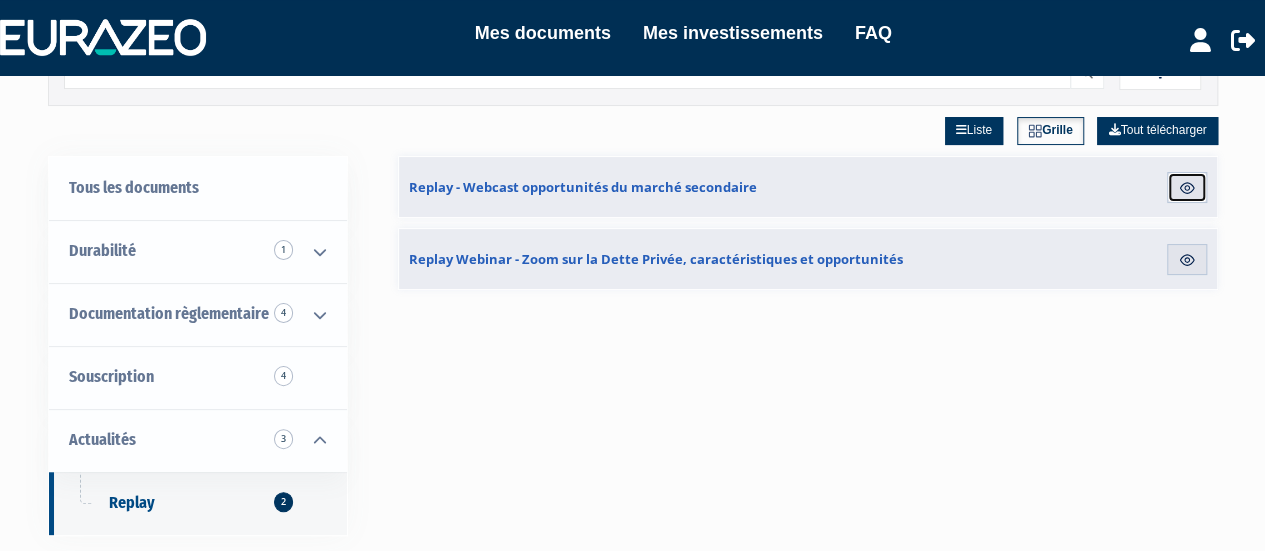click at bounding box center [1187, 188] 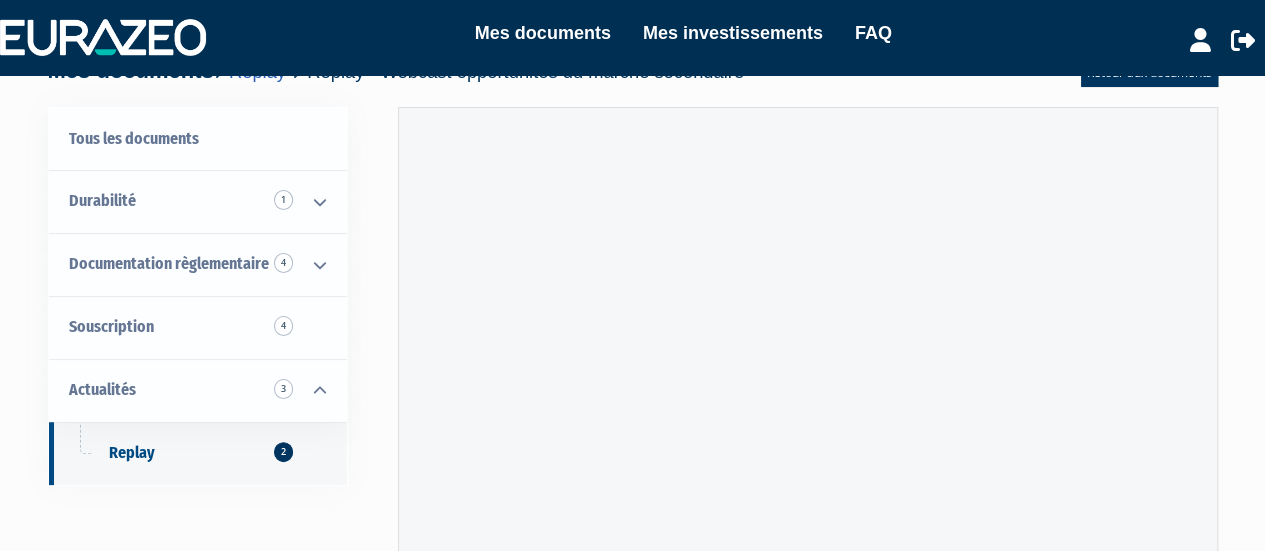 scroll, scrollTop: 30, scrollLeft: 0, axis: vertical 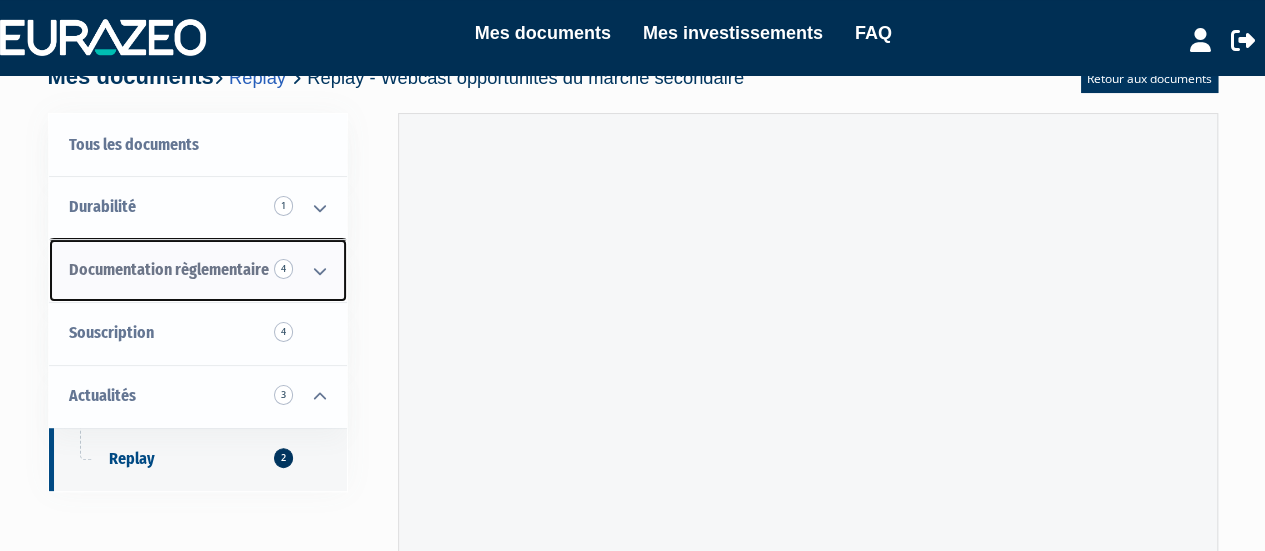 click at bounding box center [320, 271] 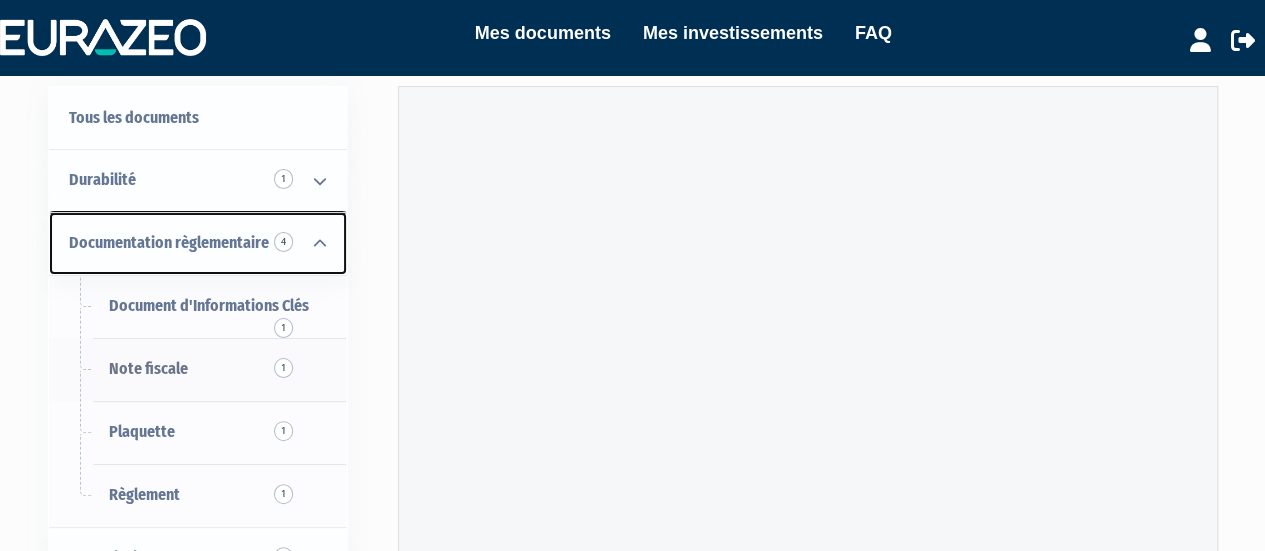 scroll, scrollTop: 59, scrollLeft: 0, axis: vertical 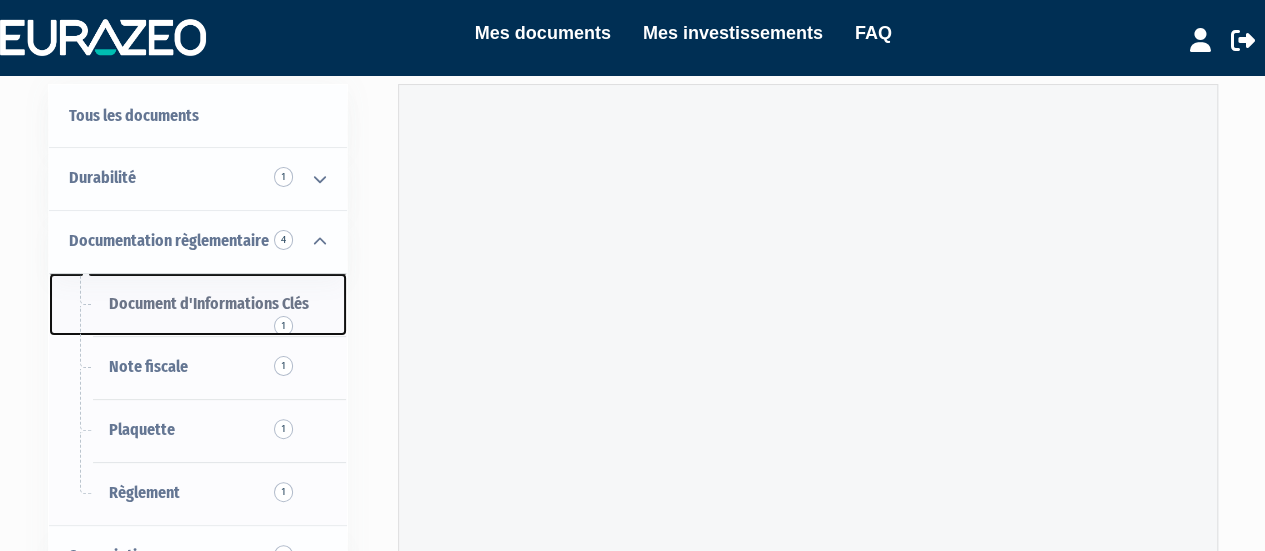 click on "Document d'Informations Clés
1" at bounding box center (209, 303) 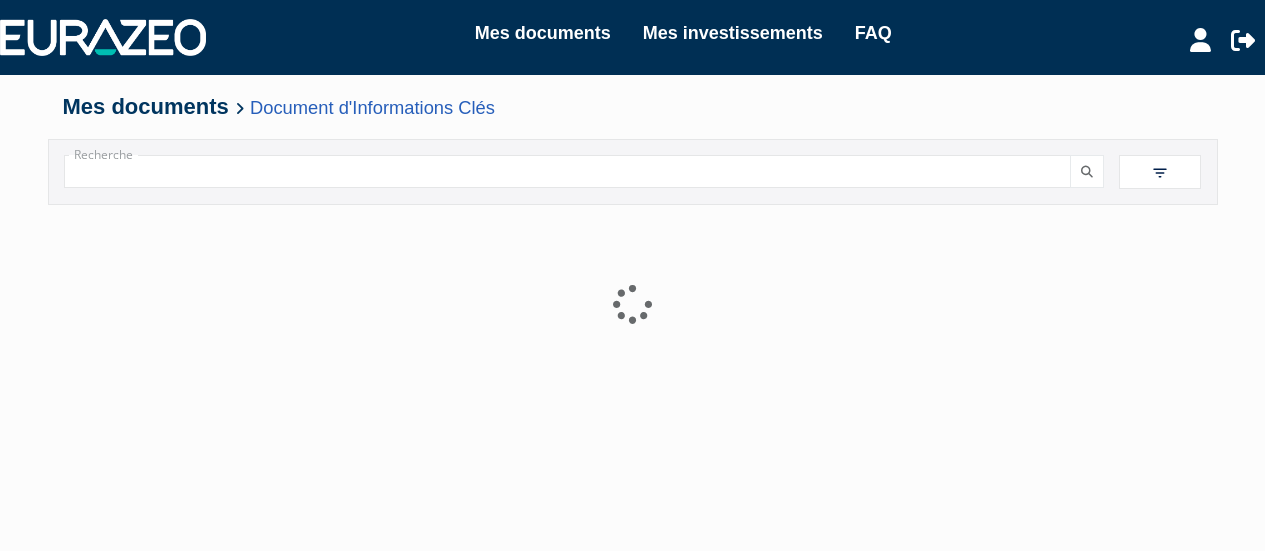 scroll, scrollTop: 0, scrollLeft: 0, axis: both 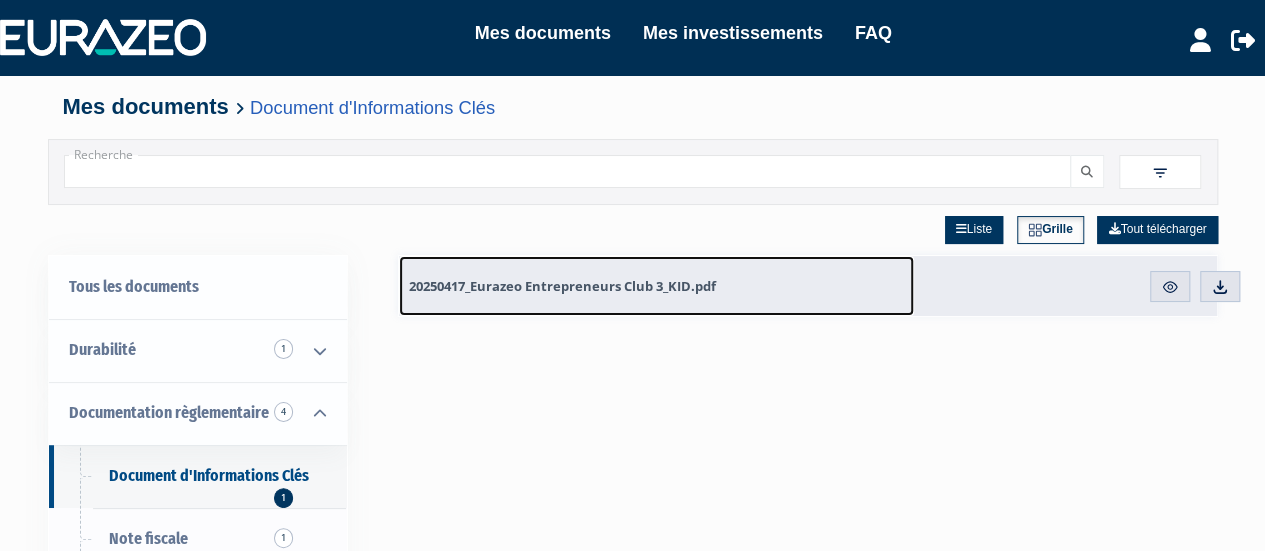 click on "20250417_Eurazeo Entrepreneurs Club 3_KID.pdf" at bounding box center [562, 286] 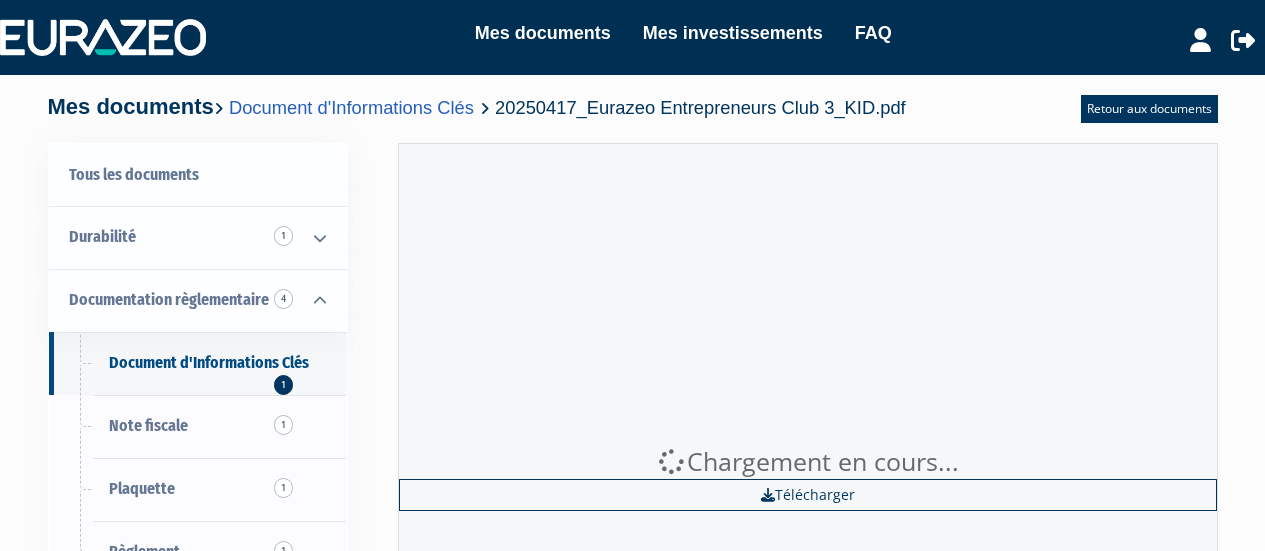click on "Chargement en cours...
Télécharger" at bounding box center (808, 478) 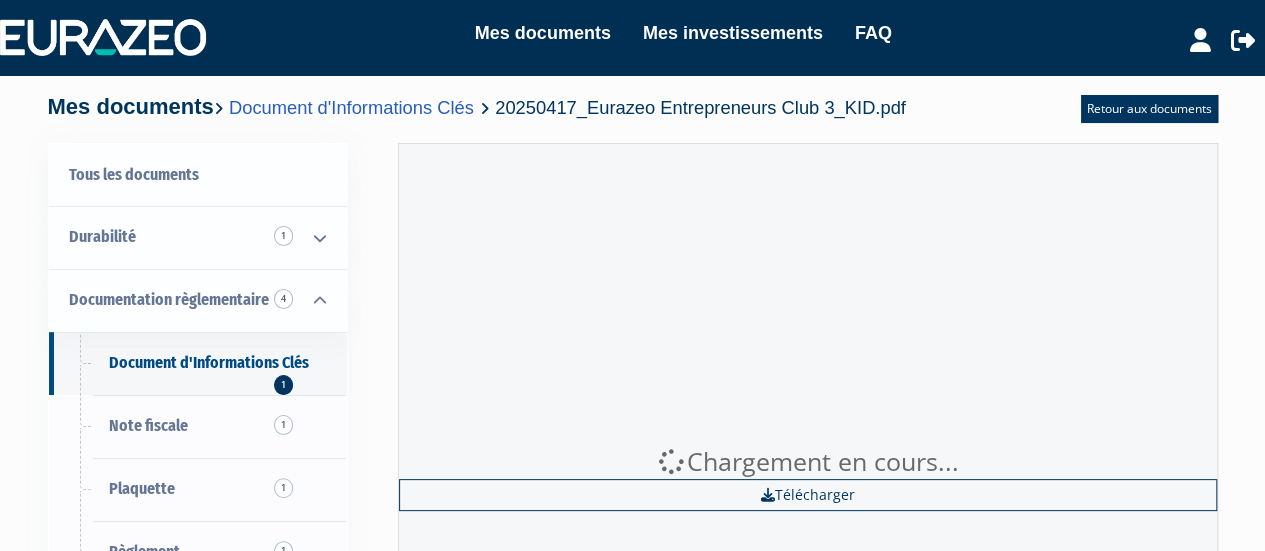 scroll, scrollTop: 0, scrollLeft: 0, axis: both 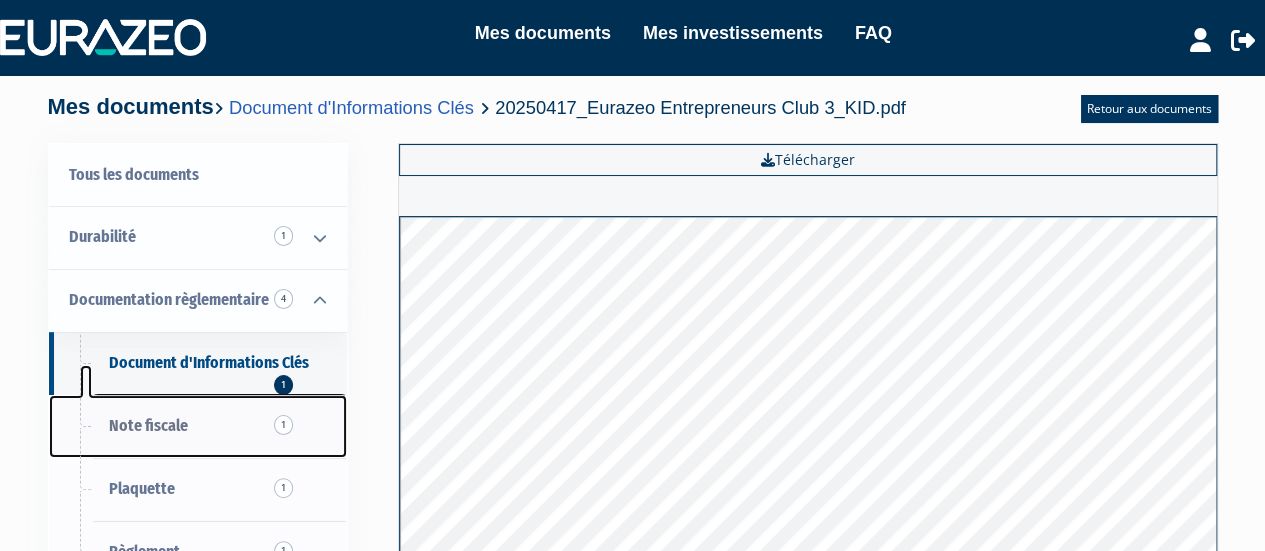 click on "1" at bounding box center (283, 425) 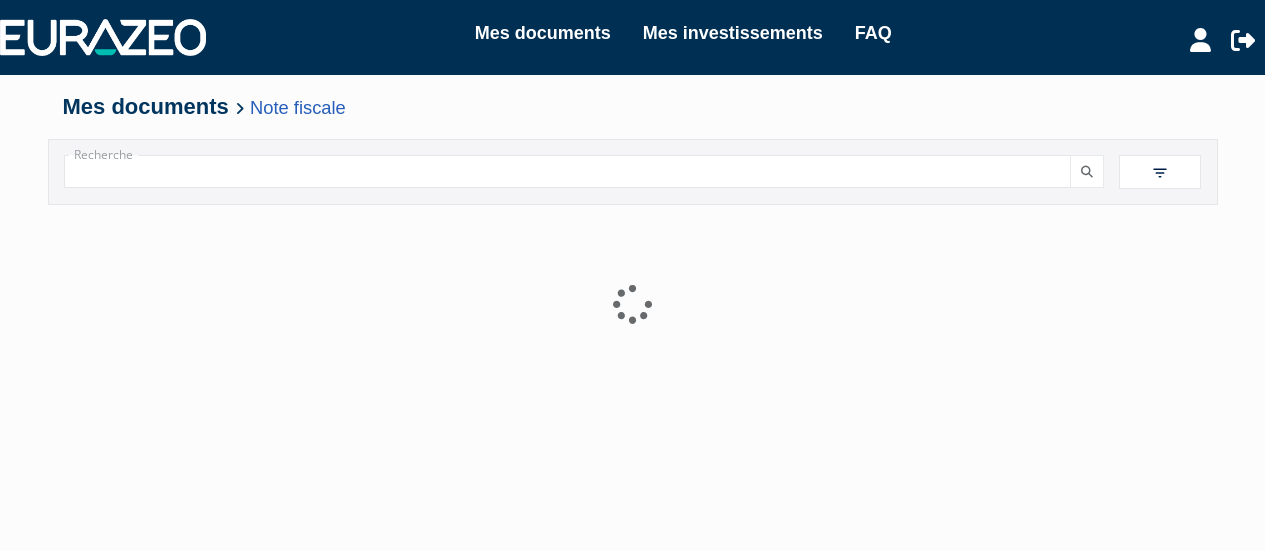 scroll, scrollTop: 0, scrollLeft: 0, axis: both 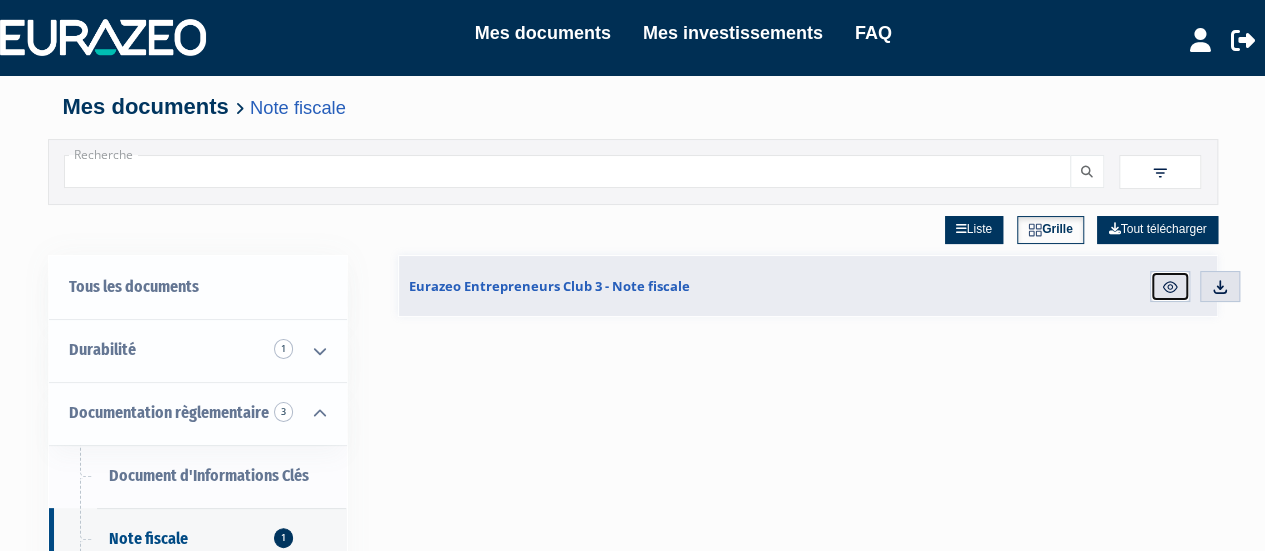 click at bounding box center (1170, 287) 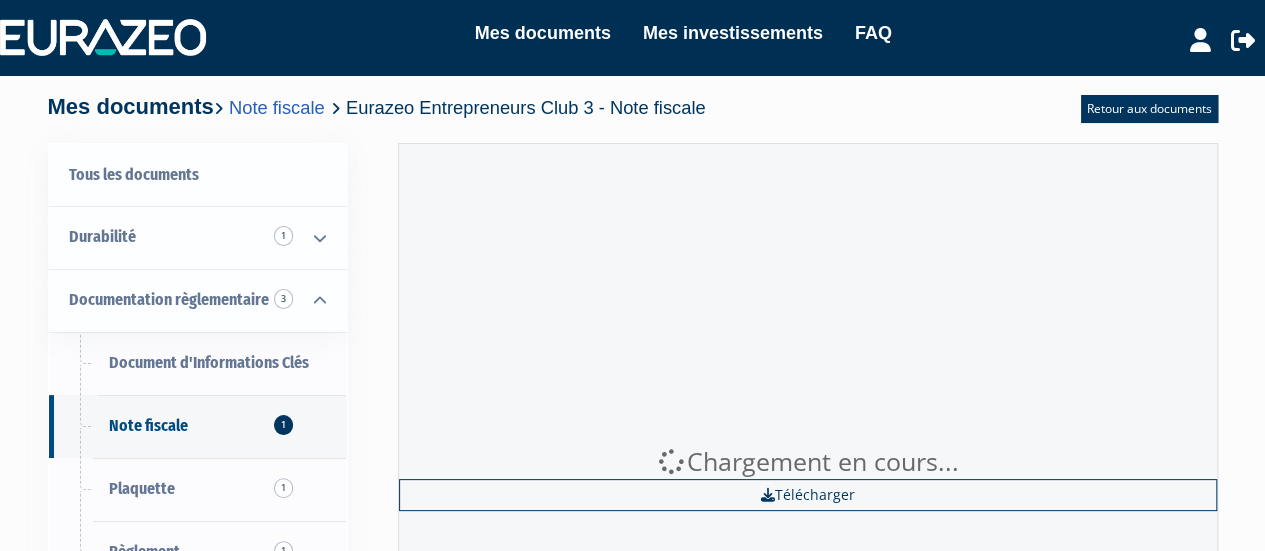 scroll, scrollTop: 0, scrollLeft: 0, axis: both 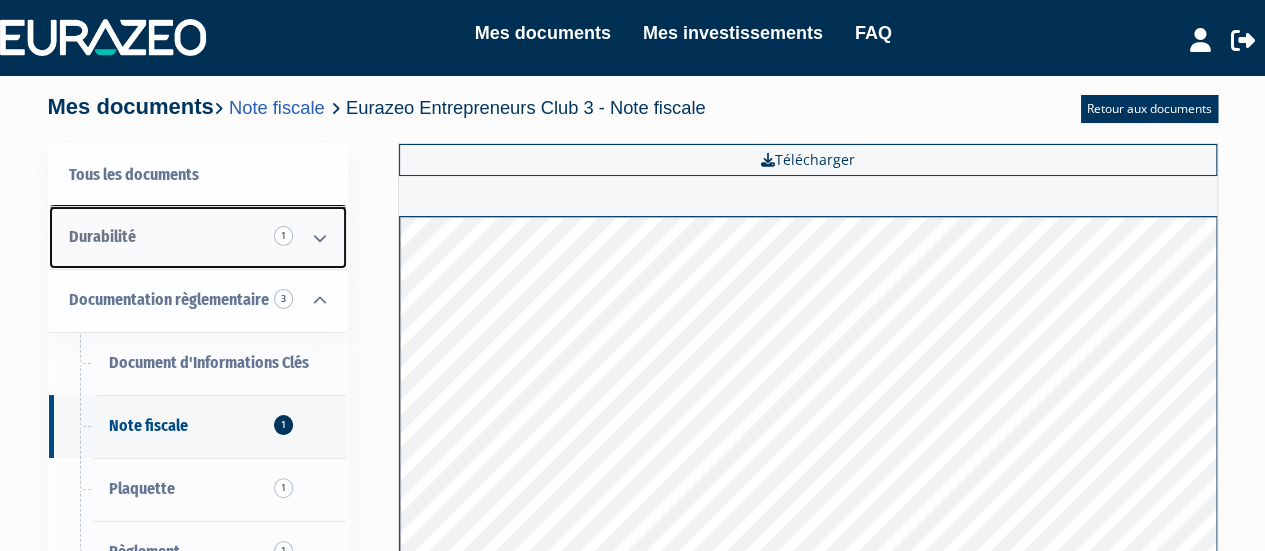 click on "Durabilité
1" at bounding box center [102, 236] 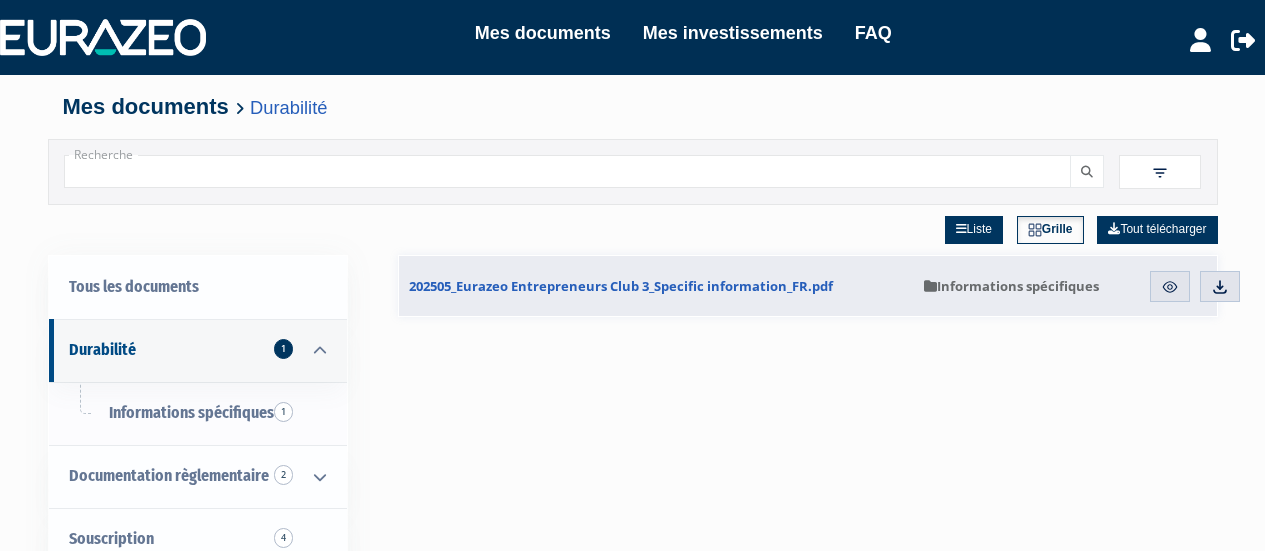 scroll, scrollTop: 0, scrollLeft: 0, axis: both 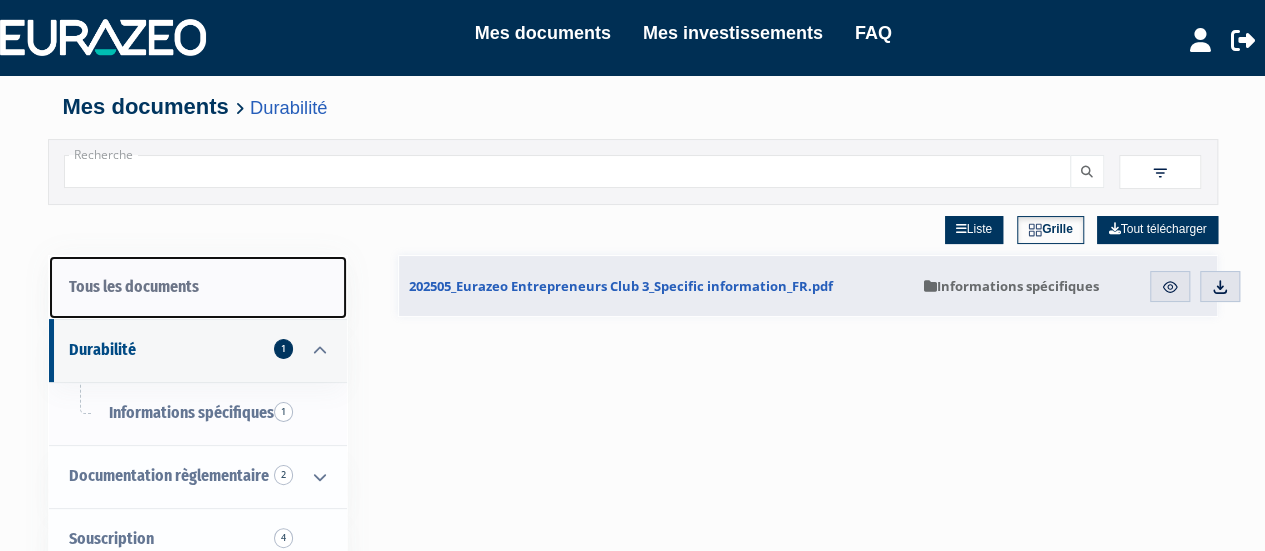 click on "Tous les documents" at bounding box center (198, 287) 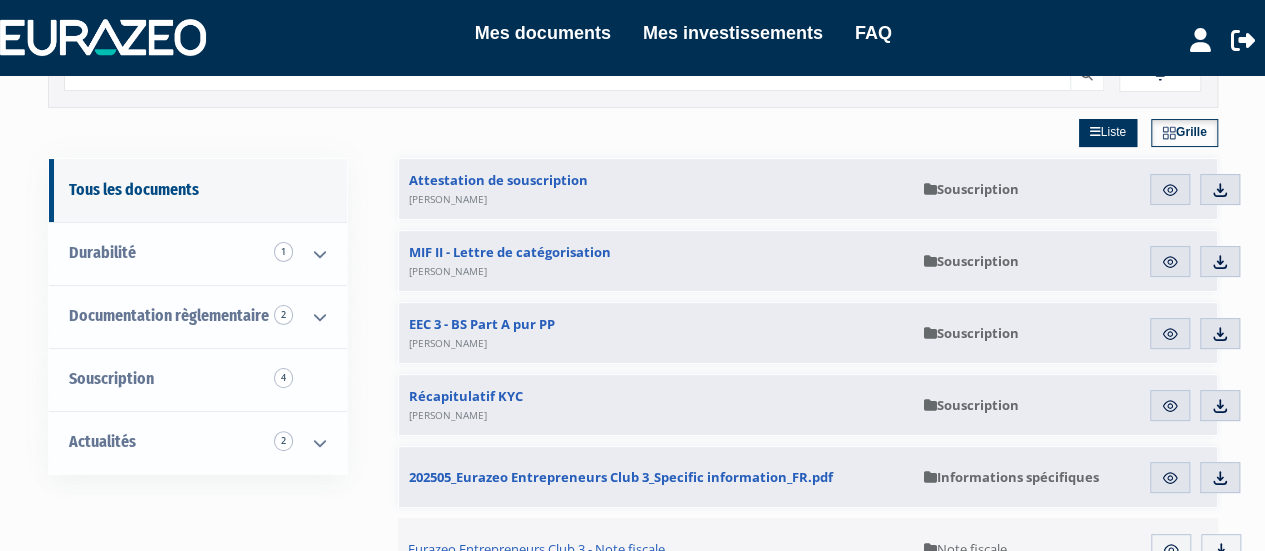 scroll, scrollTop: 94, scrollLeft: 0, axis: vertical 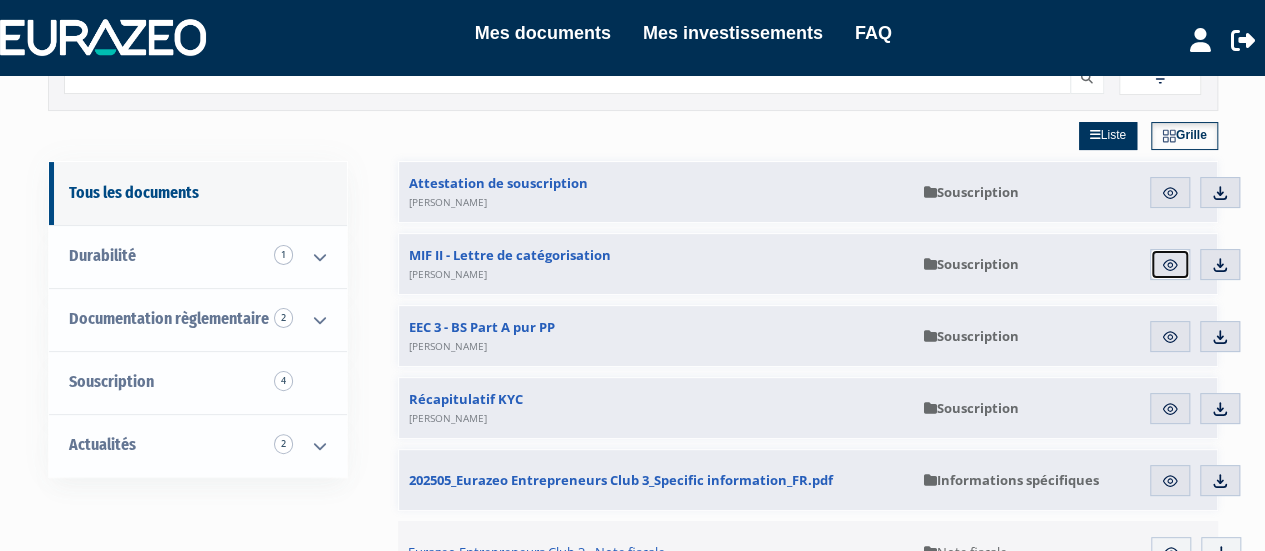 click at bounding box center [1170, 265] 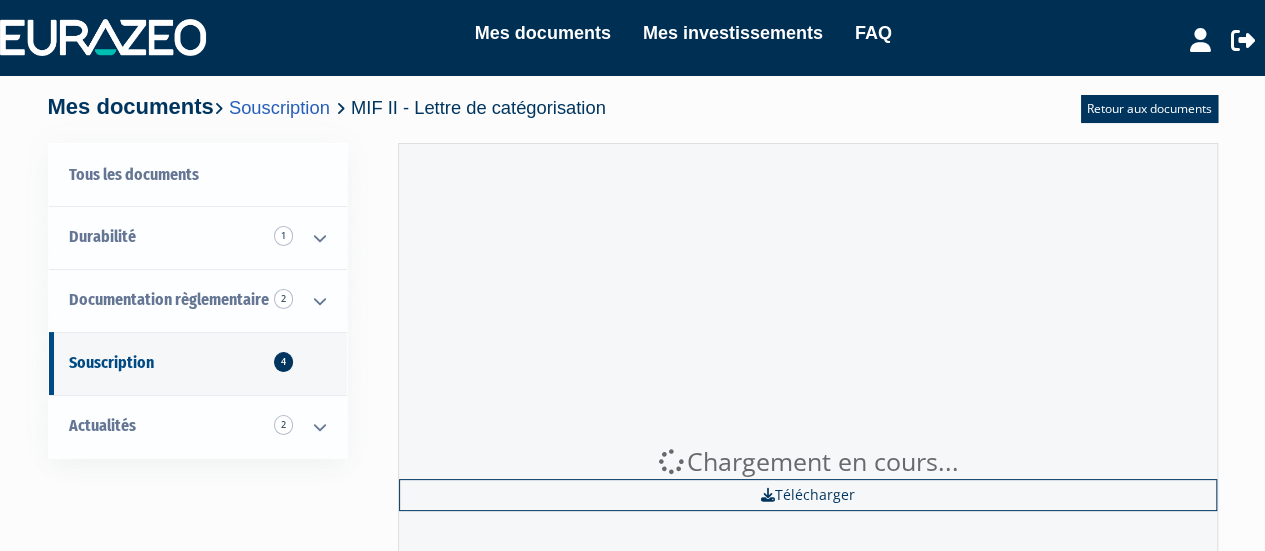 scroll, scrollTop: 0, scrollLeft: 0, axis: both 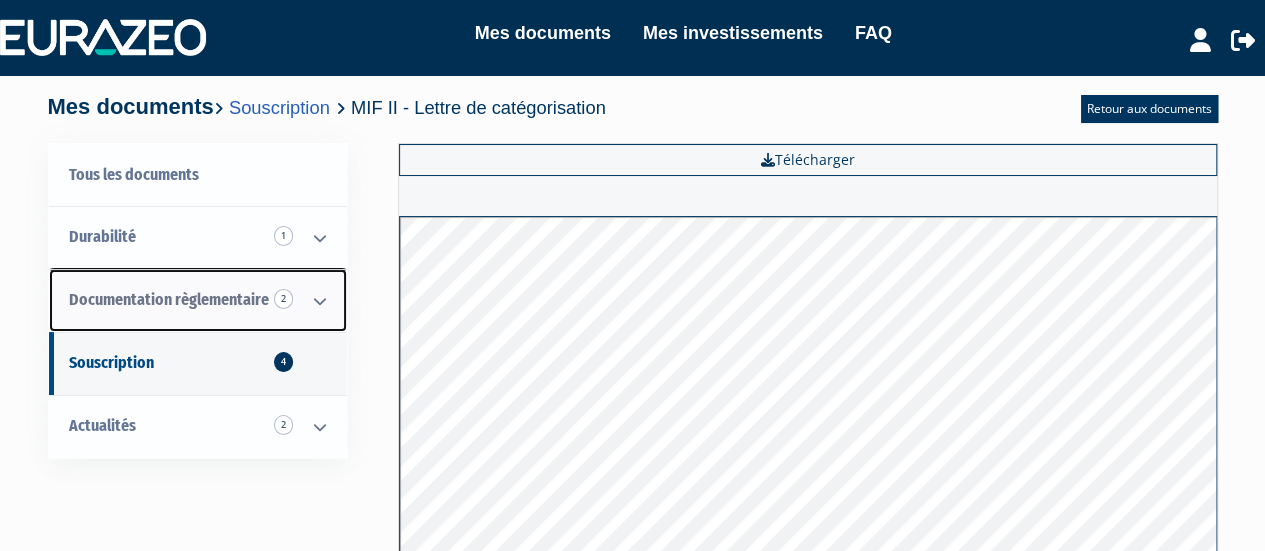 click at bounding box center [320, 301] 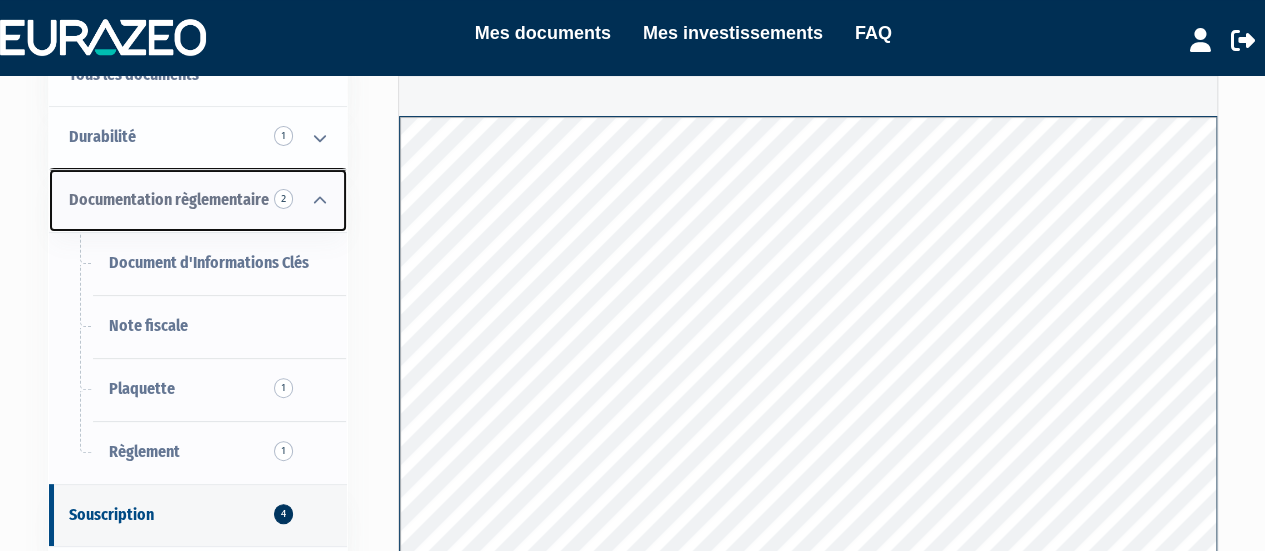 scroll, scrollTop: 100, scrollLeft: 0, axis: vertical 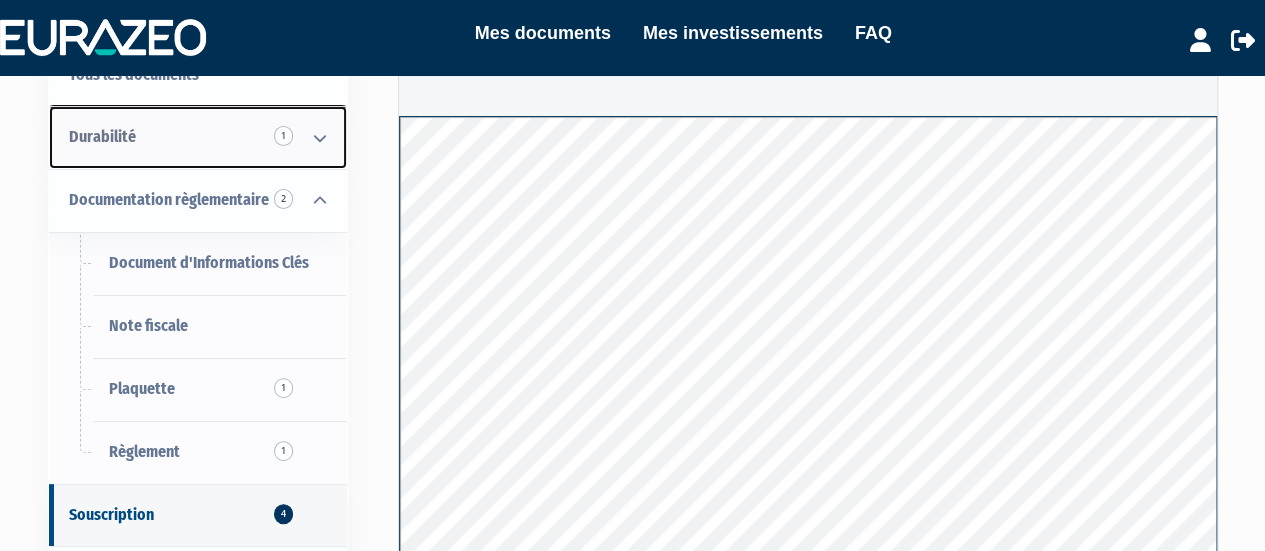 click at bounding box center [320, 138] 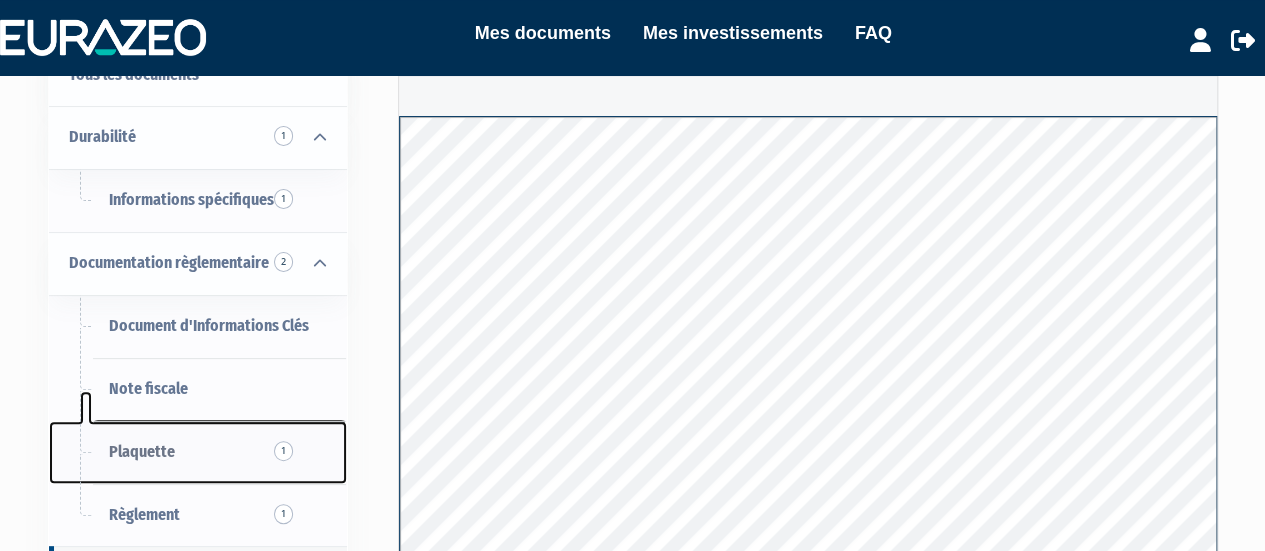 click on "1" at bounding box center [283, 451] 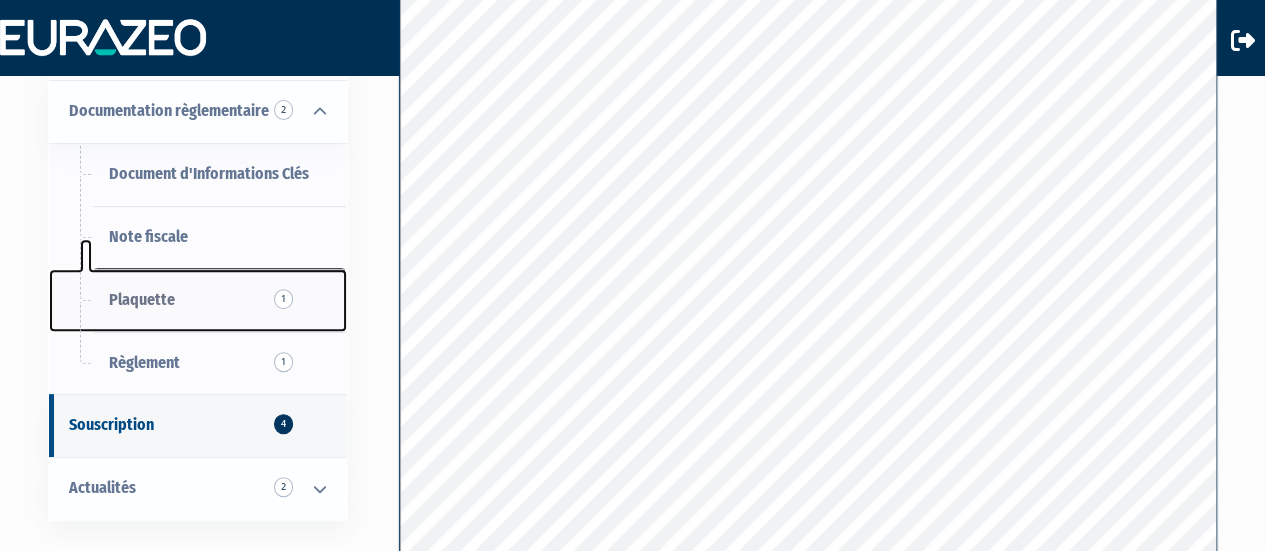 scroll, scrollTop: 259, scrollLeft: 0, axis: vertical 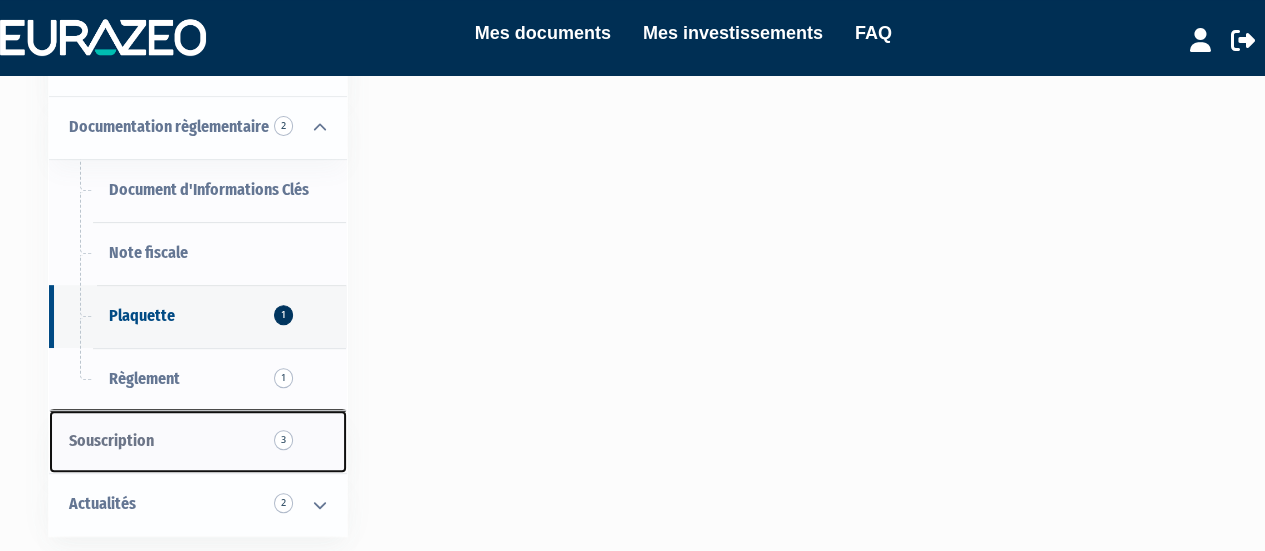 click on "Souscription
3" at bounding box center [198, 441] 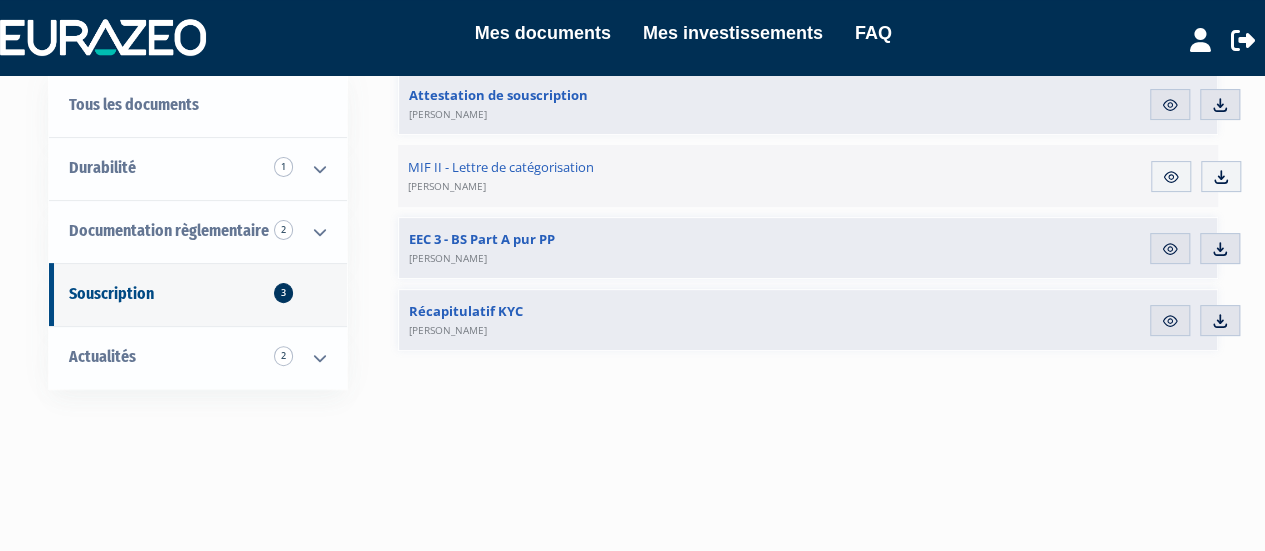 scroll, scrollTop: 184, scrollLeft: 0, axis: vertical 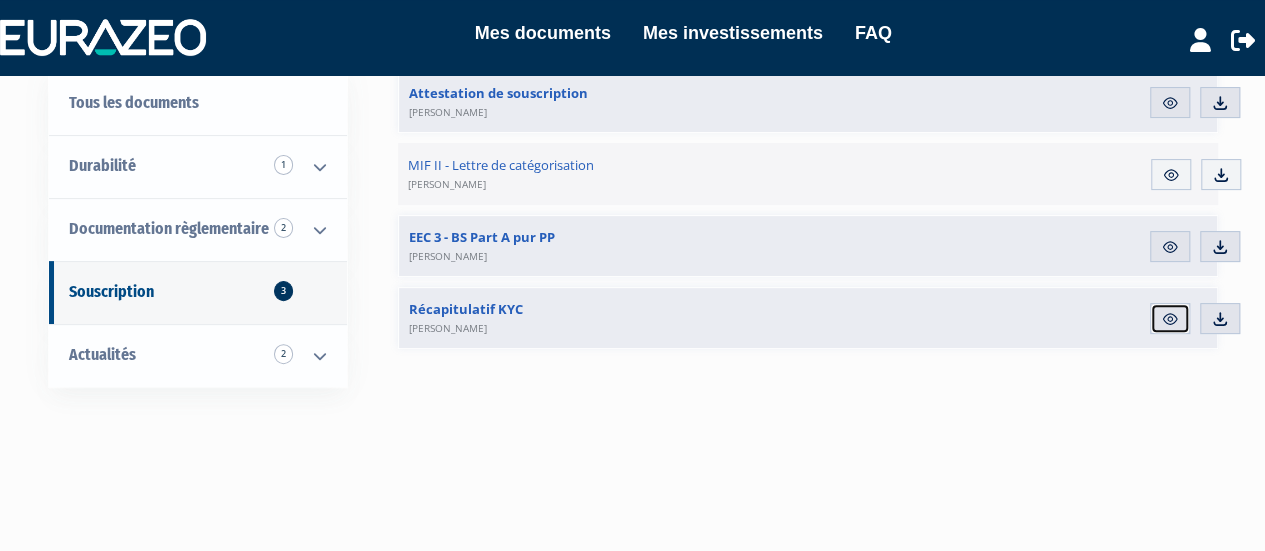 click on "Aperçu" at bounding box center (1170, 319) 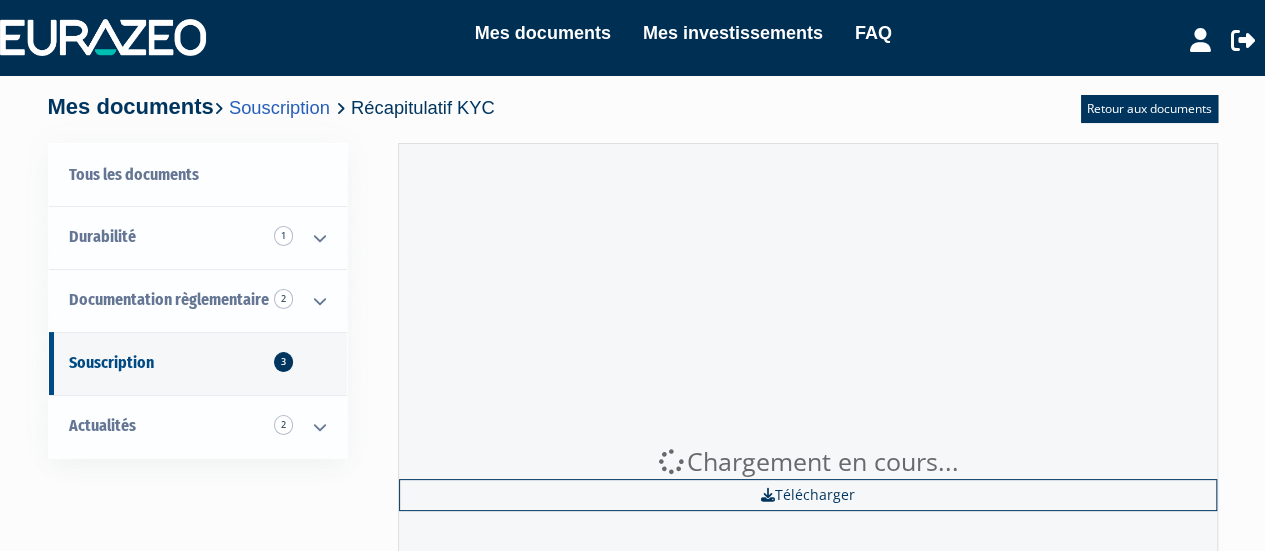 scroll, scrollTop: 0, scrollLeft: 0, axis: both 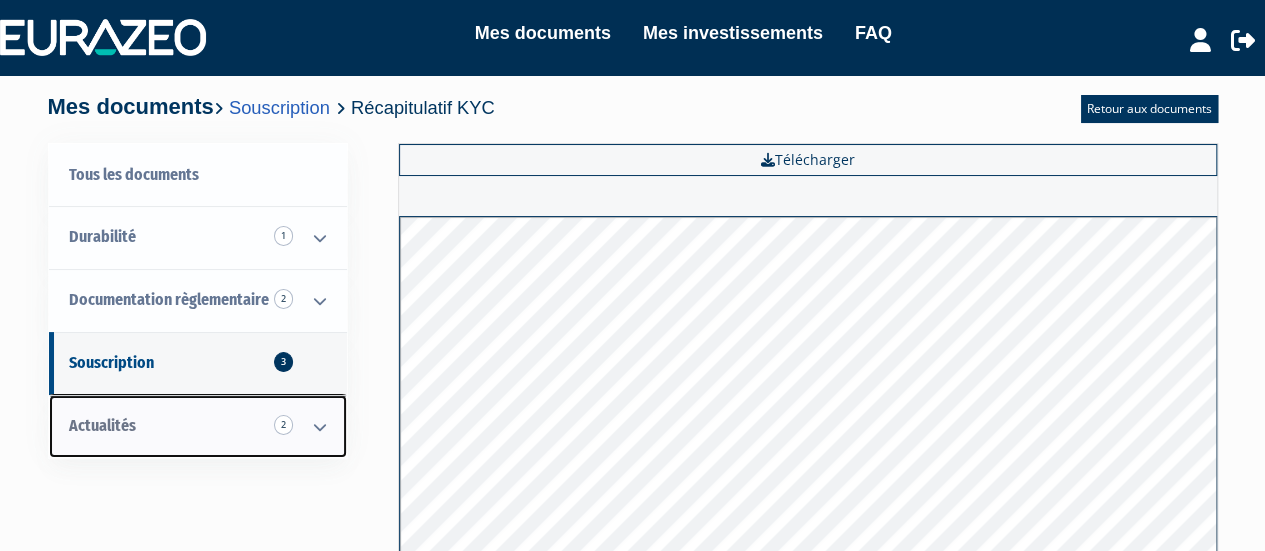click on "Actualités
2" at bounding box center [198, 426] 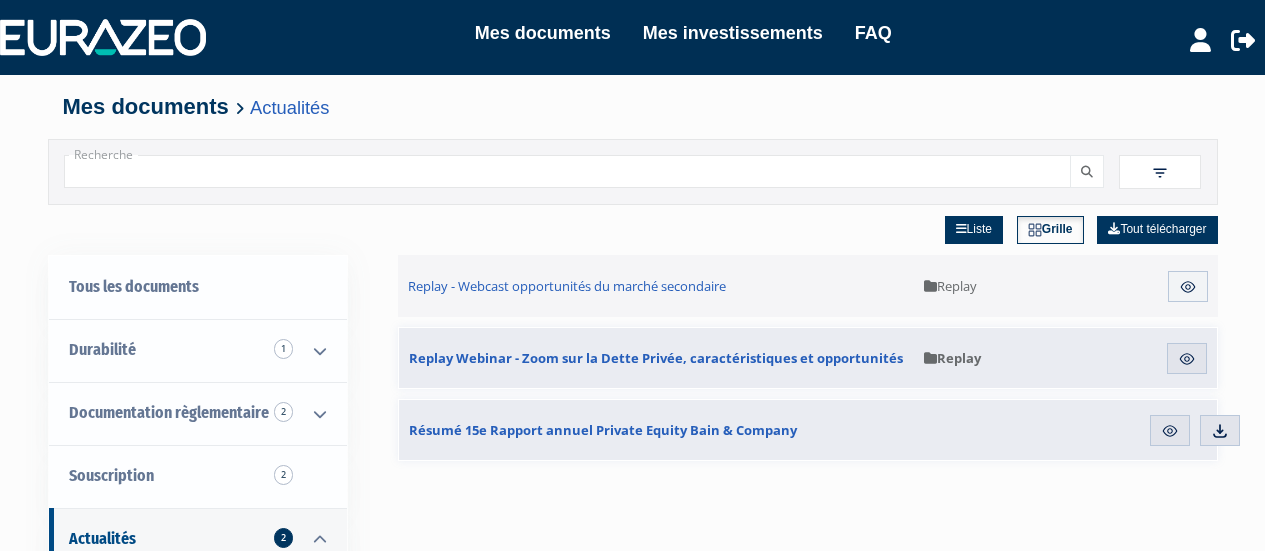 scroll, scrollTop: 0, scrollLeft: 0, axis: both 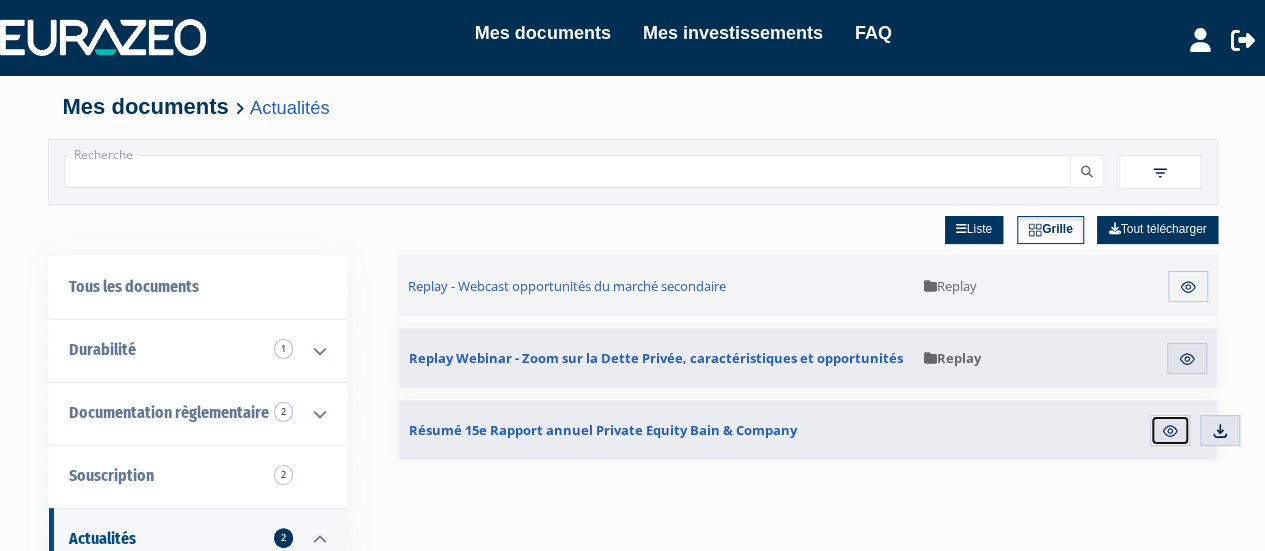 click on "Aperçu" at bounding box center (1170, 431) 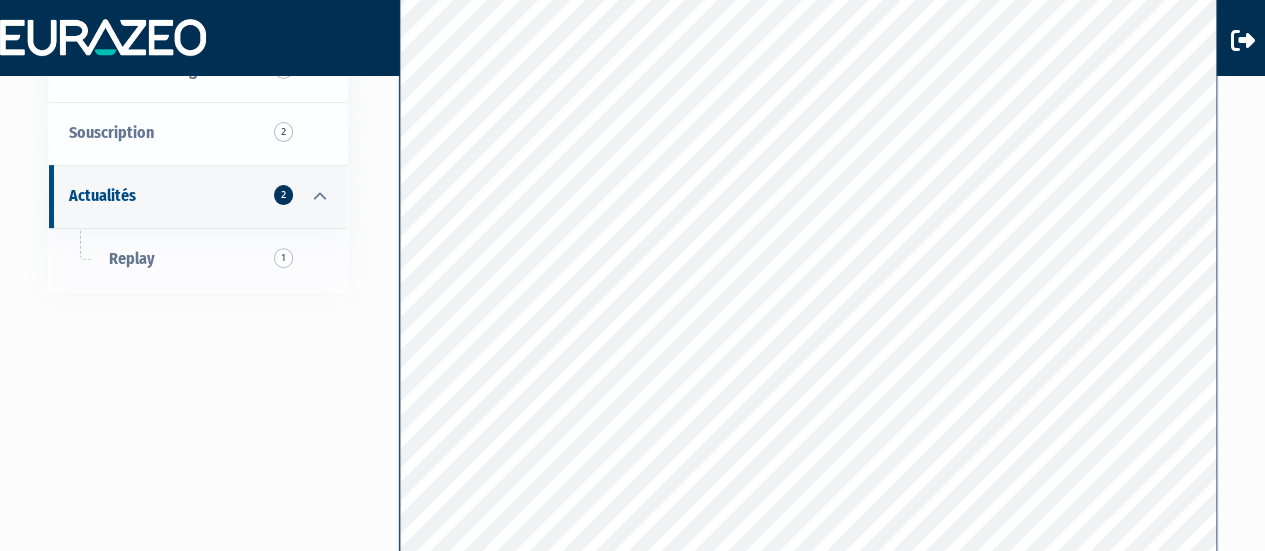scroll, scrollTop: 232, scrollLeft: 0, axis: vertical 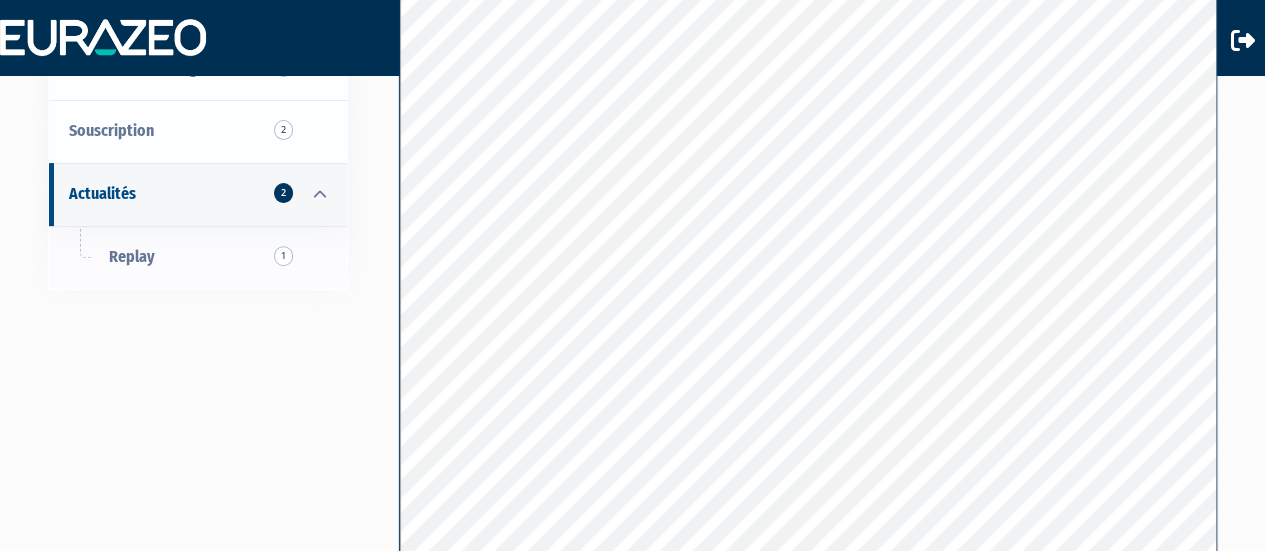 click on "Tous les documents
Durabilité
1
Informations spécifiques
1
Documentation règlementaire
2
Document d'Informations Clés
Note fiscale
1 1 2 2 1" at bounding box center [633, 285] 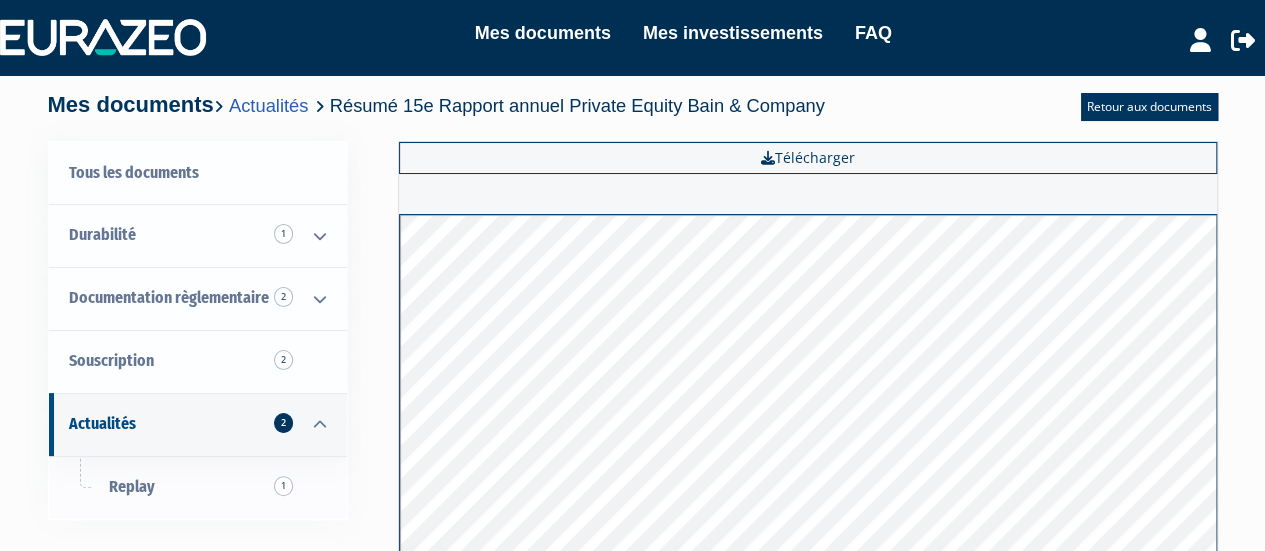 scroll, scrollTop: 0, scrollLeft: 0, axis: both 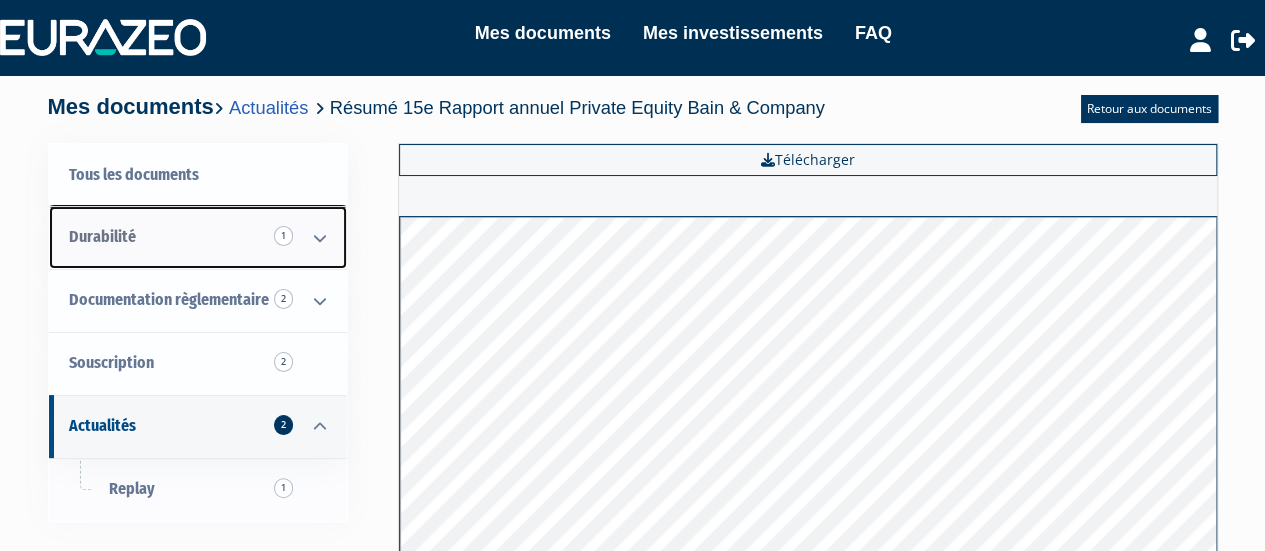 click at bounding box center (320, 238) 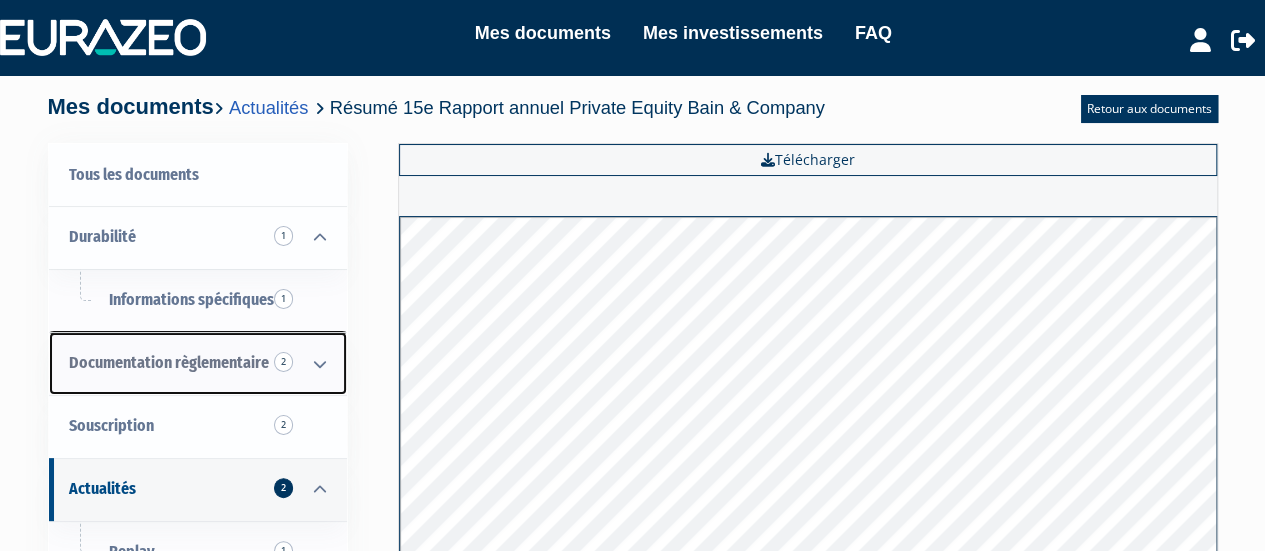 click at bounding box center [320, 364] 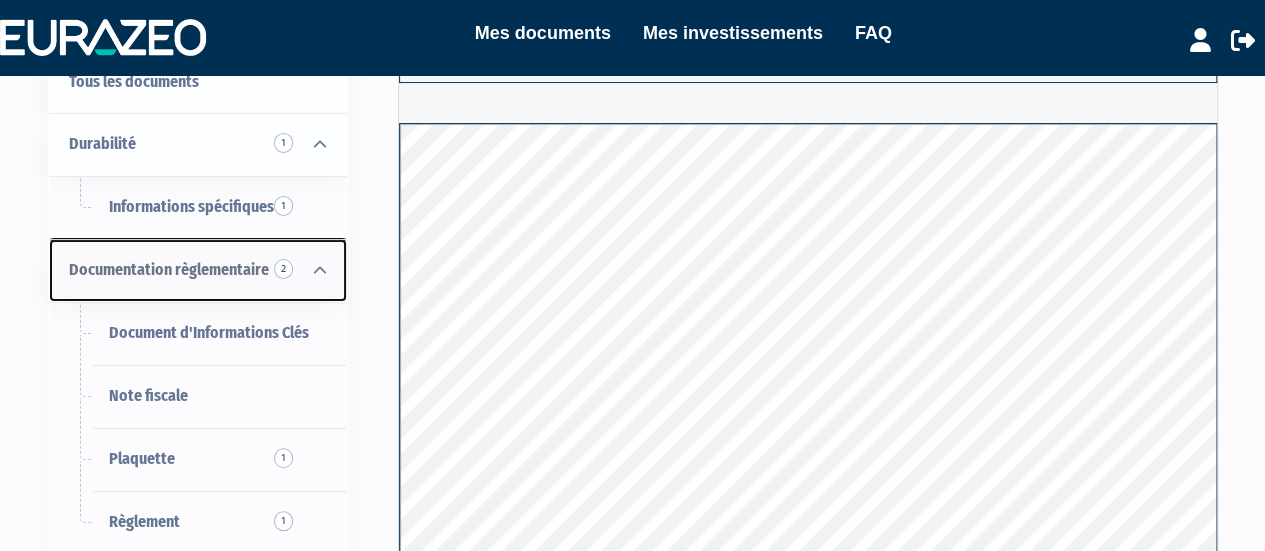 scroll, scrollTop: 114, scrollLeft: 0, axis: vertical 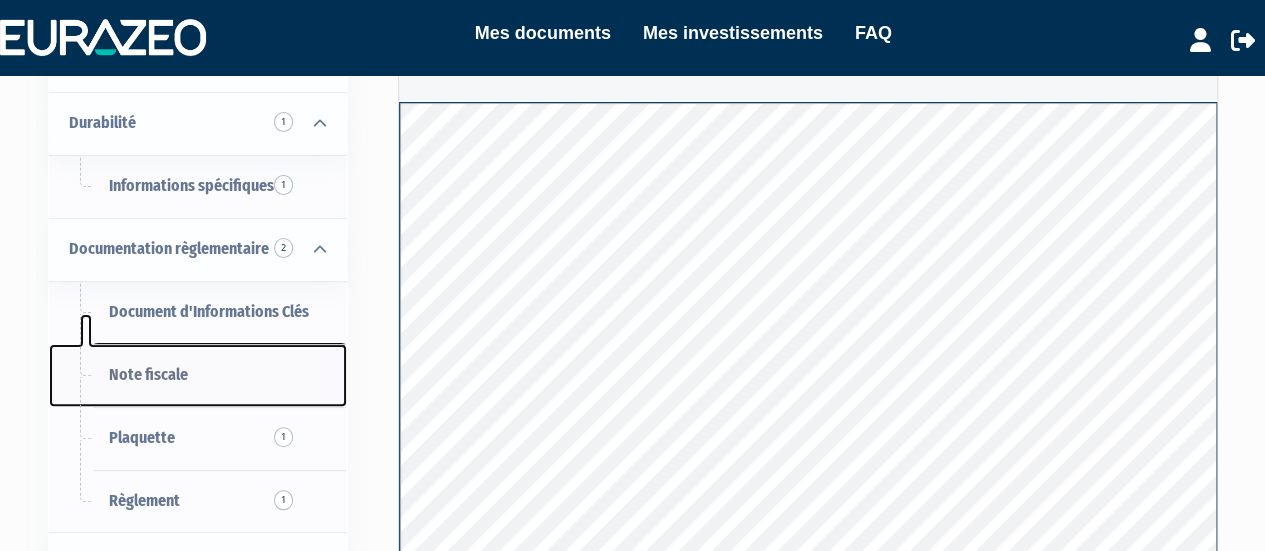 click on "Note fiscale" at bounding box center (148, 374) 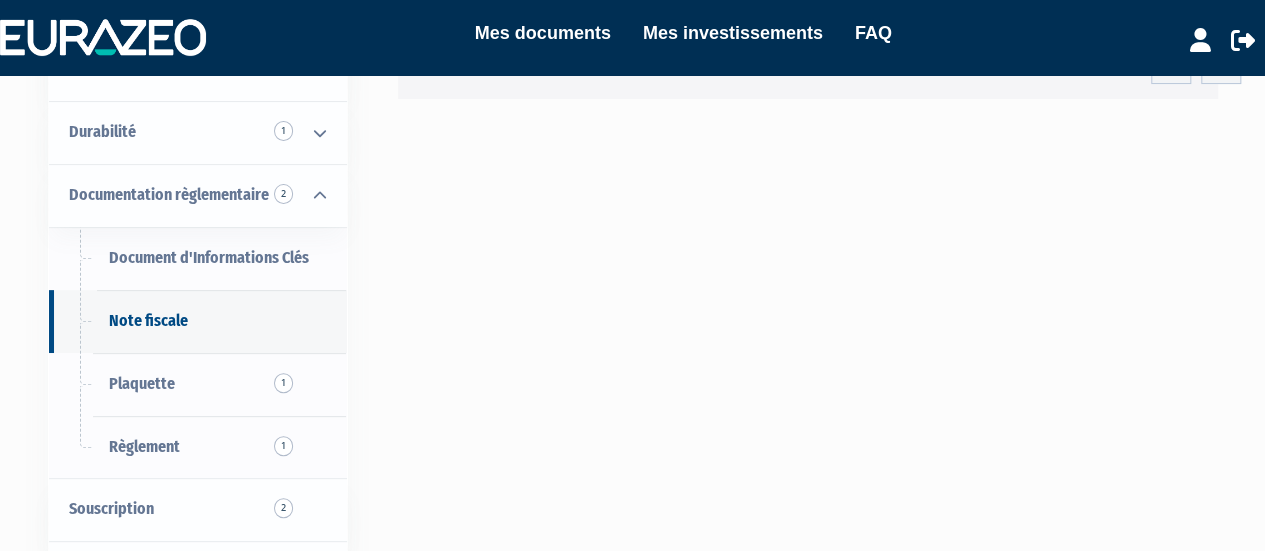 scroll, scrollTop: 220, scrollLeft: 0, axis: vertical 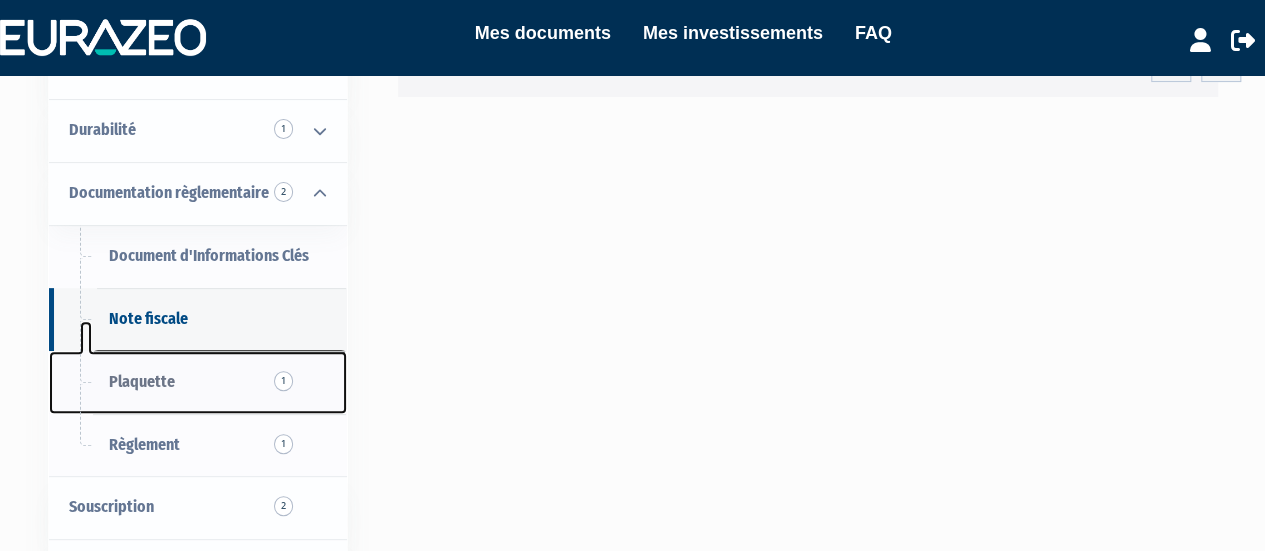 click on "Plaquette
1" at bounding box center (142, 381) 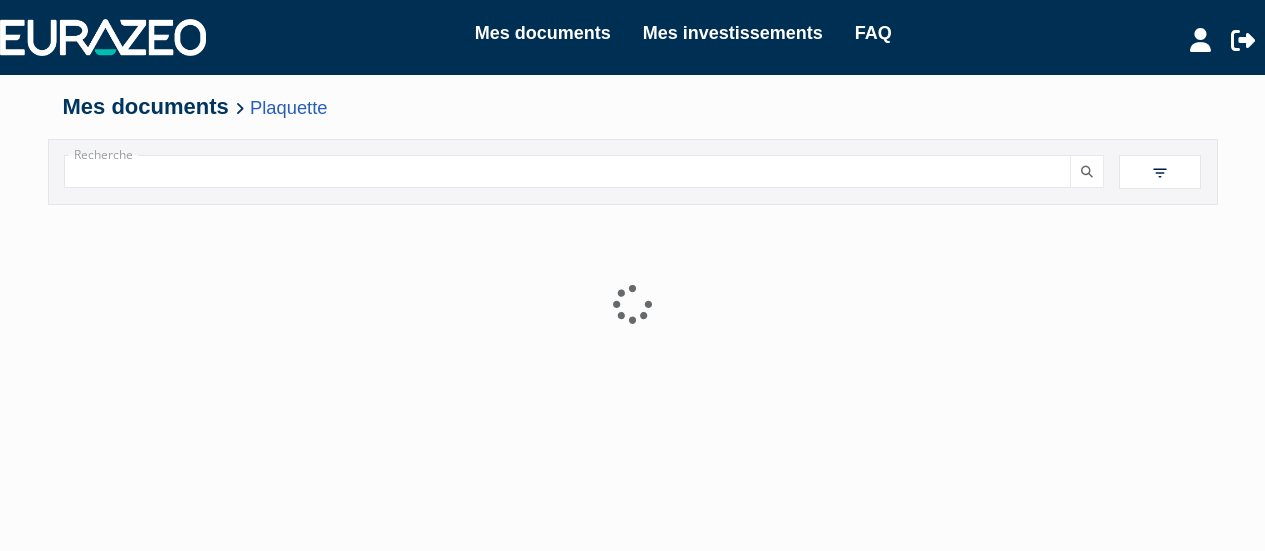 scroll, scrollTop: 0, scrollLeft: 0, axis: both 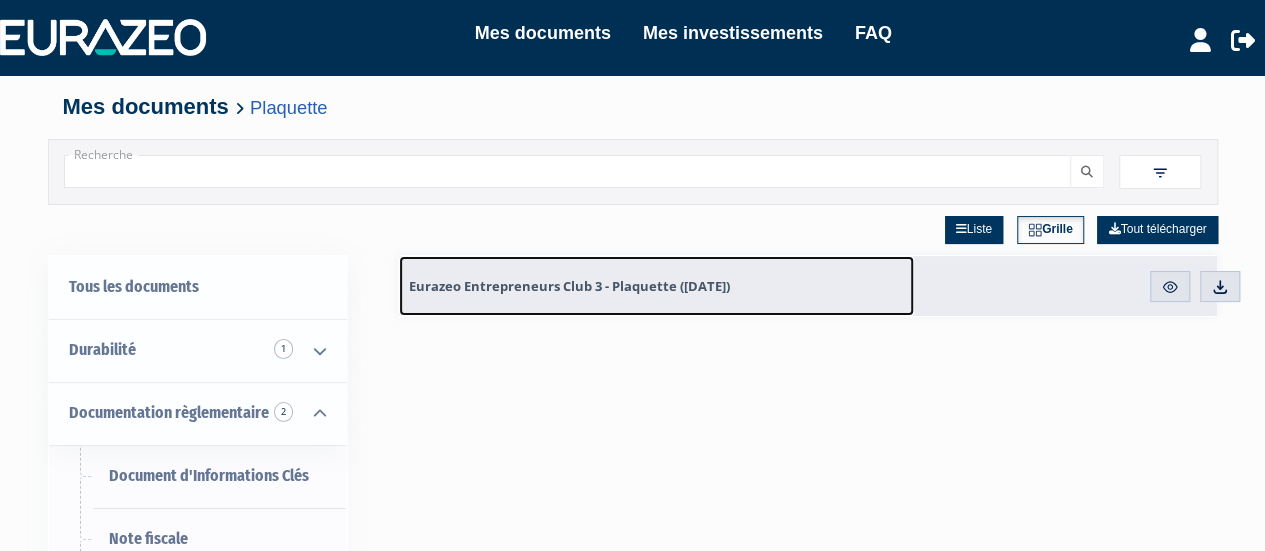 click on "Eurazeo Entrepreneurs Club 3 - Plaquette ([DATE])" at bounding box center [569, 286] 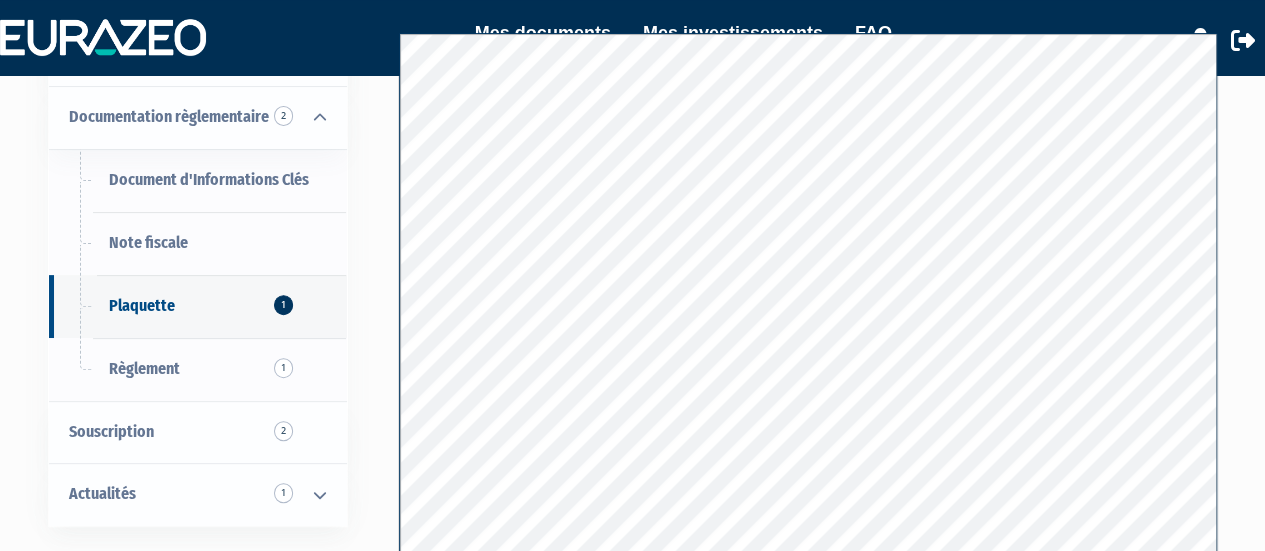 scroll, scrollTop: 188, scrollLeft: 0, axis: vertical 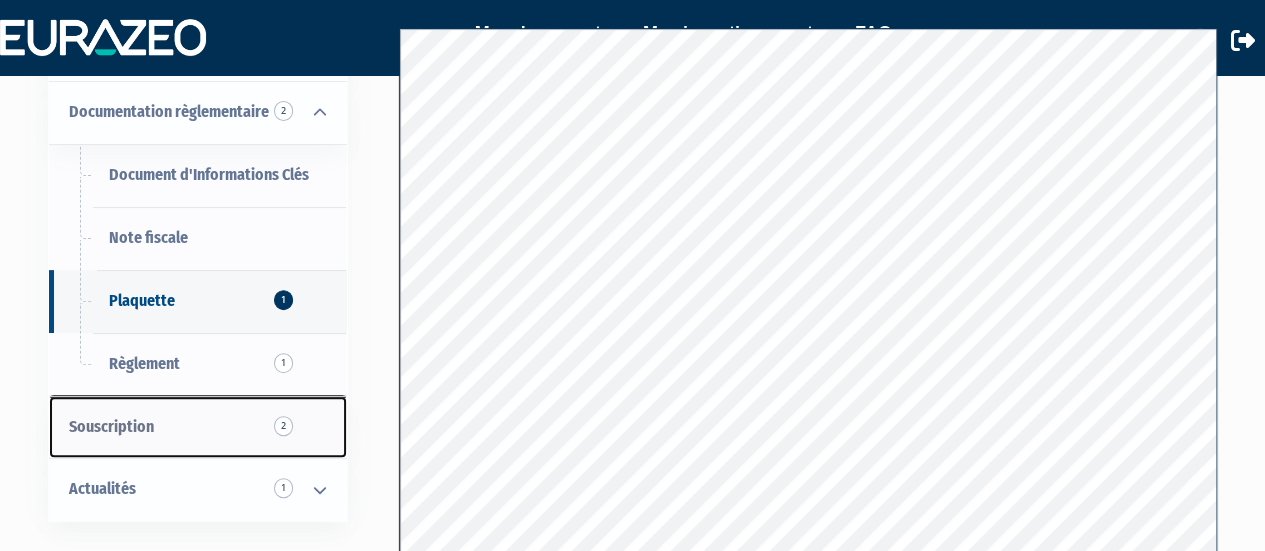 click on "Souscription
2" at bounding box center (111, 426) 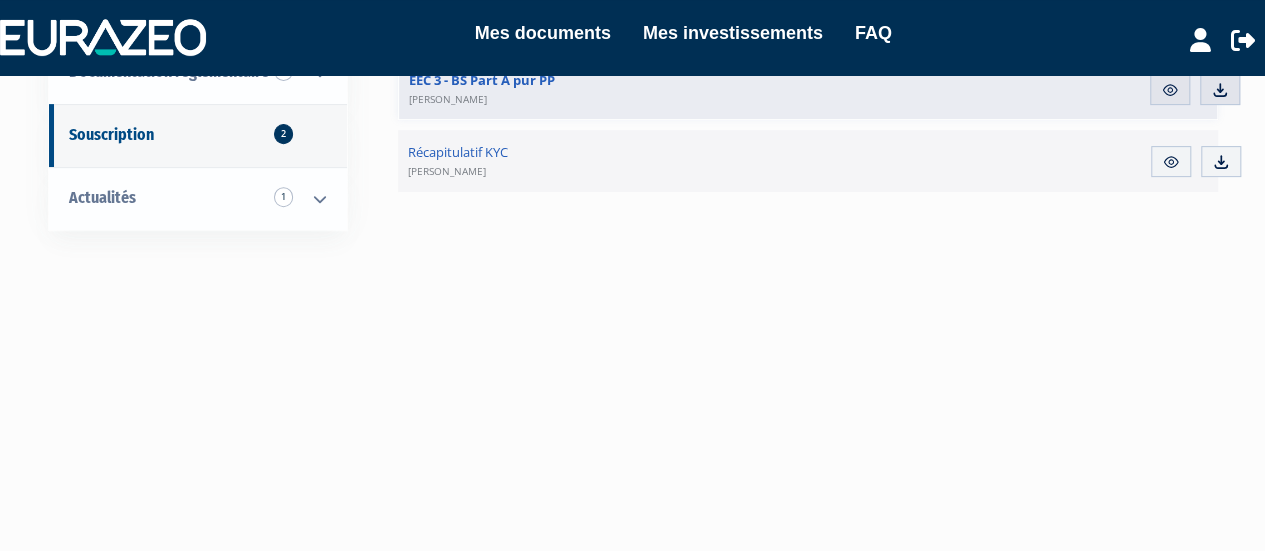 scroll, scrollTop: 346, scrollLeft: 0, axis: vertical 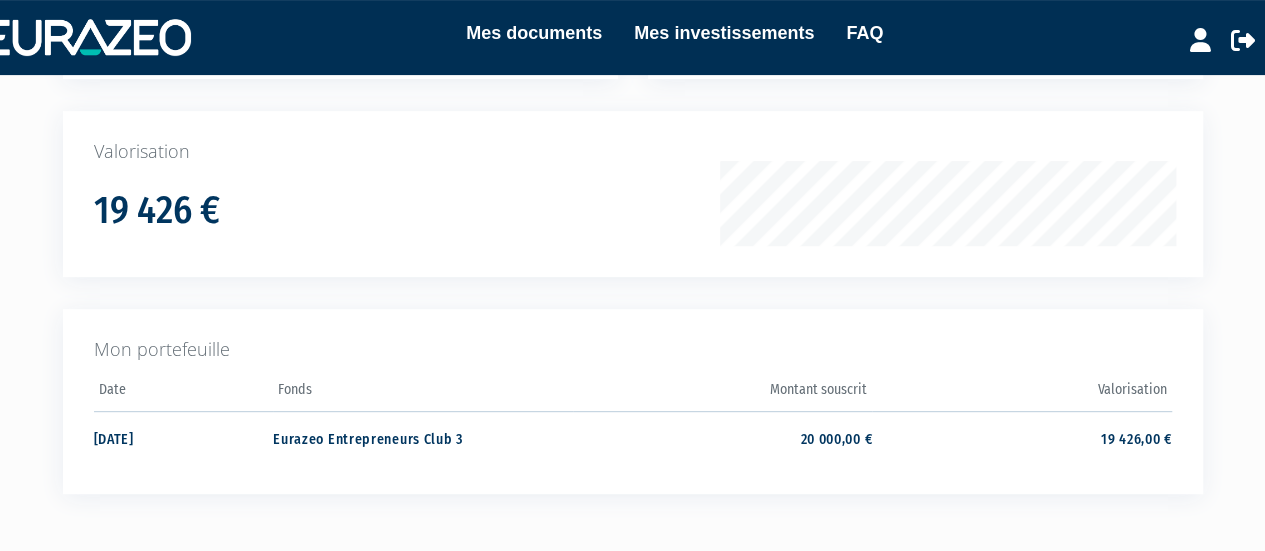 click on "19 426 €" at bounding box center (417, 204) 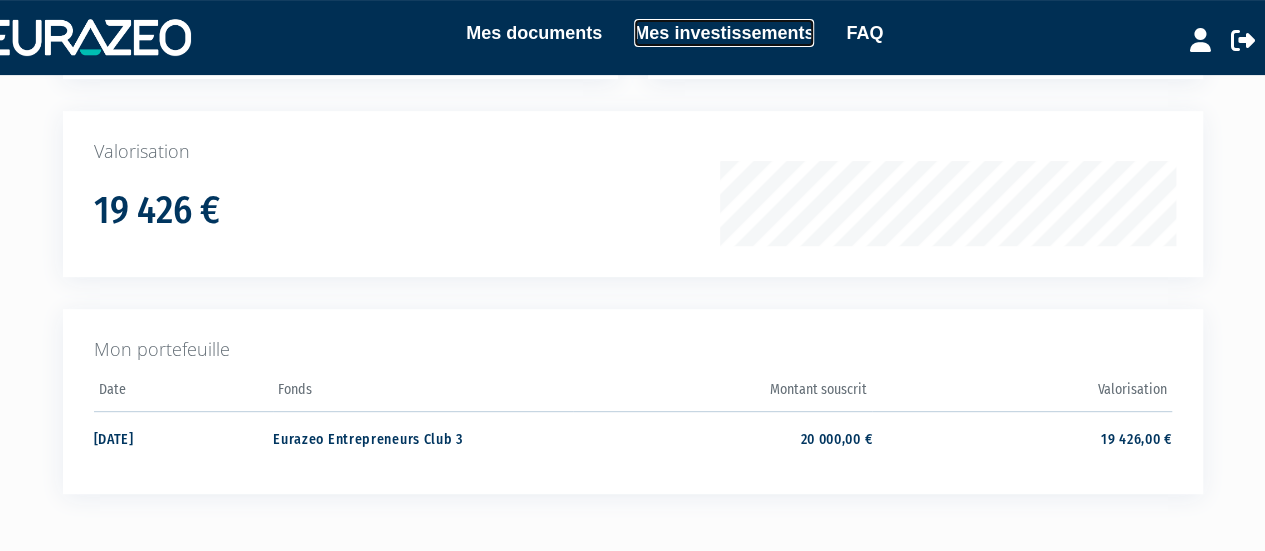click on "Mes investissements" at bounding box center [724, 33] 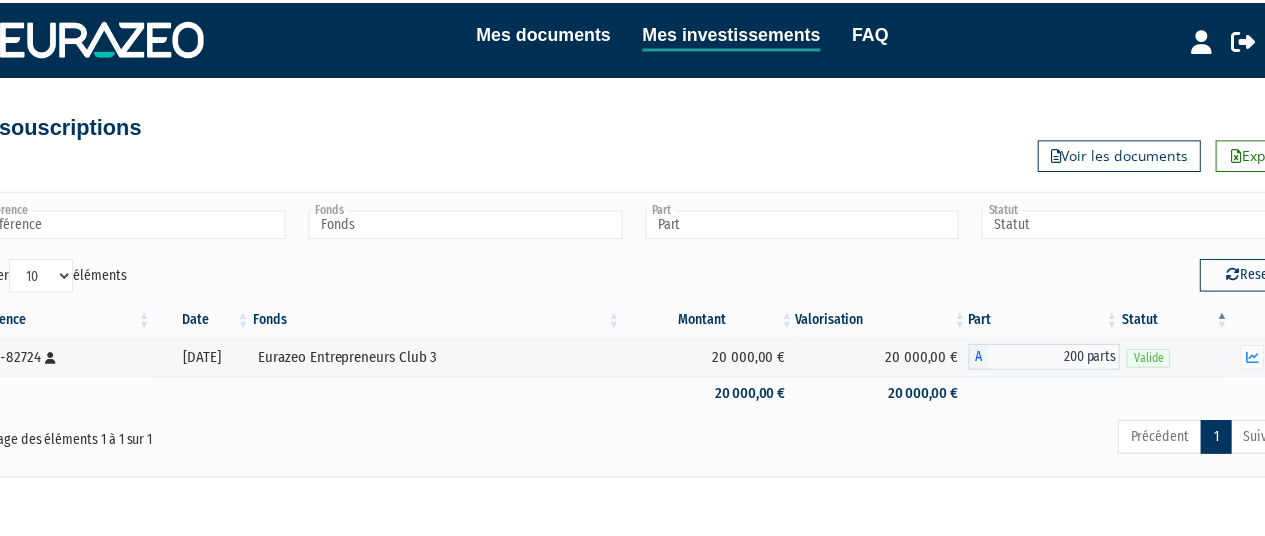 scroll, scrollTop: 0, scrollLeft: 0, axis: both 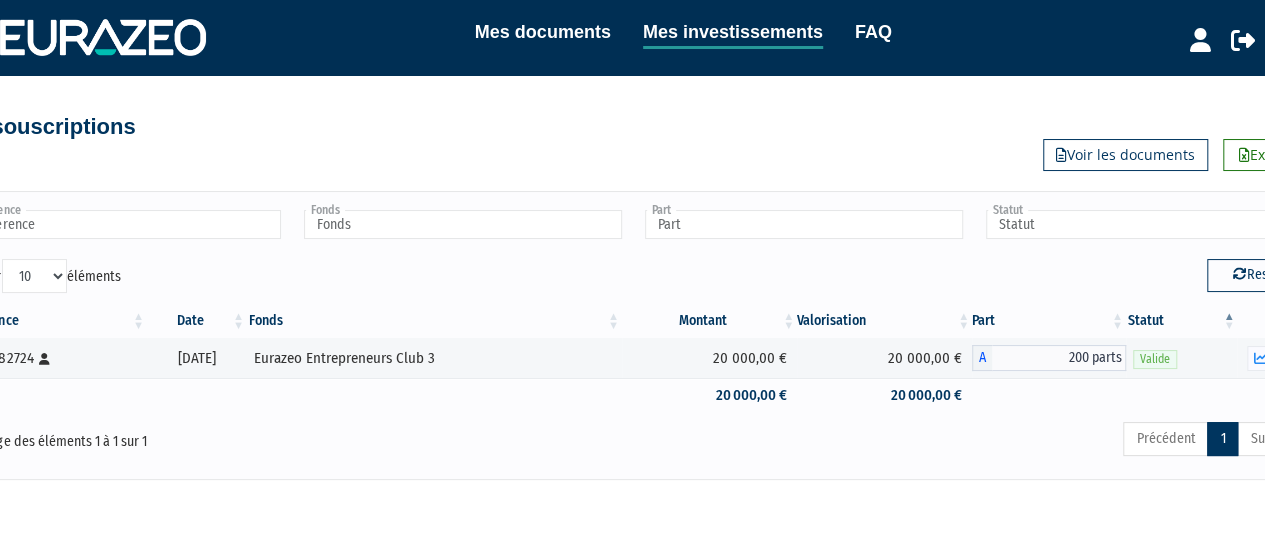 drag, startPoint x: 1154, startPoint y: 0, endPoint x: 826, endPoint y: 483, distance: 583.8433 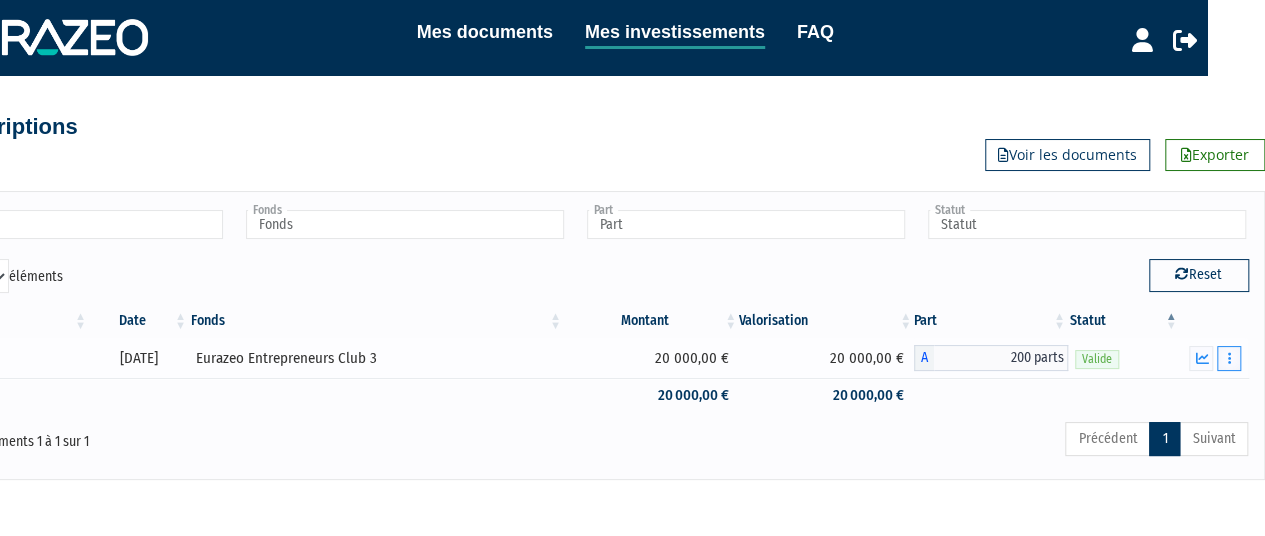 click at bounding box center [1229, 358] 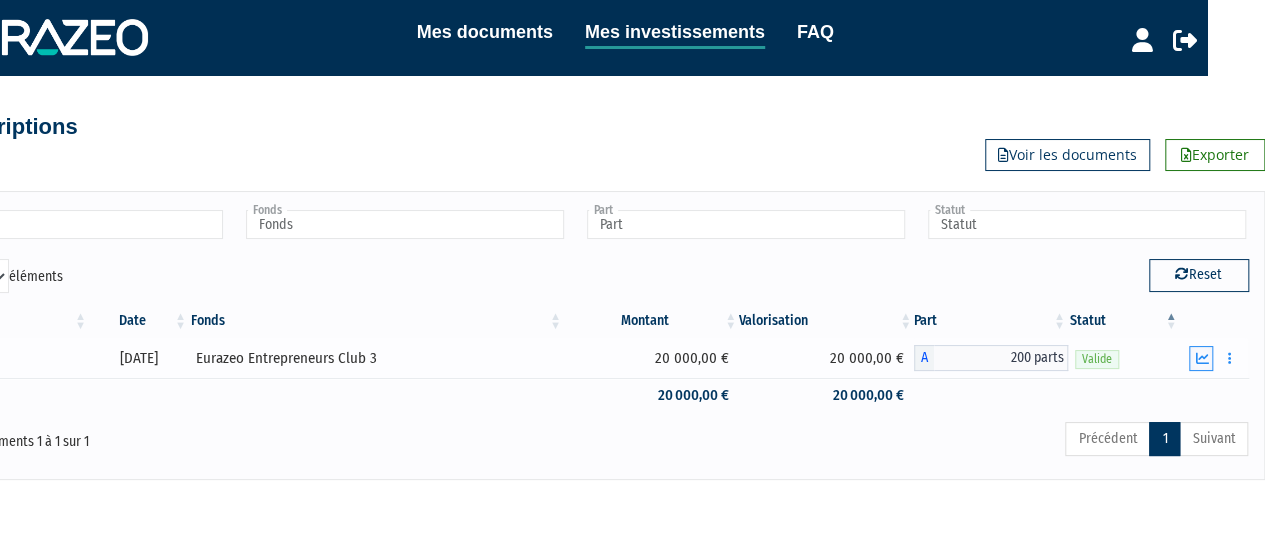 click at bounding box center [1201, 358] 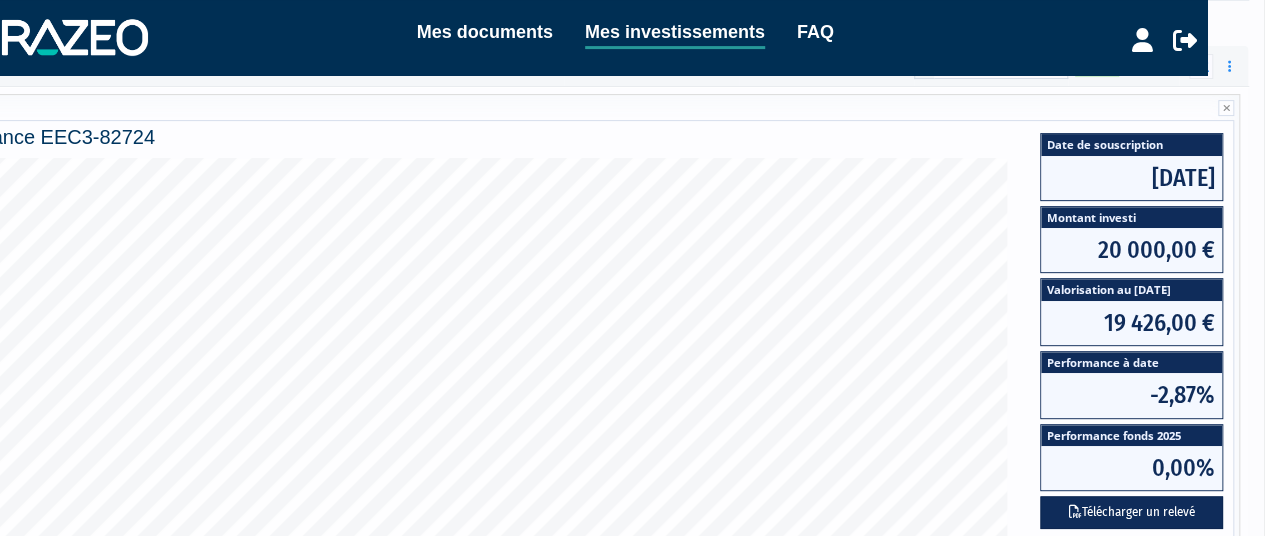 scroll, scrollTop: 291, scrollLeft: 58, axis: both 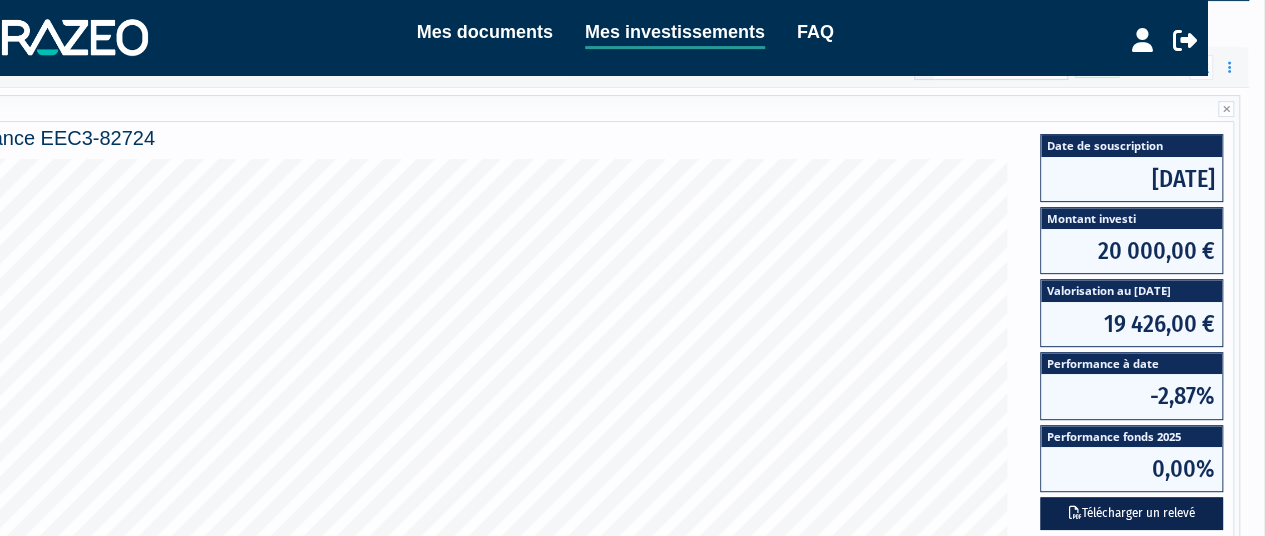click on "Télécharger un relevé" at bounding box center [1131, 513] 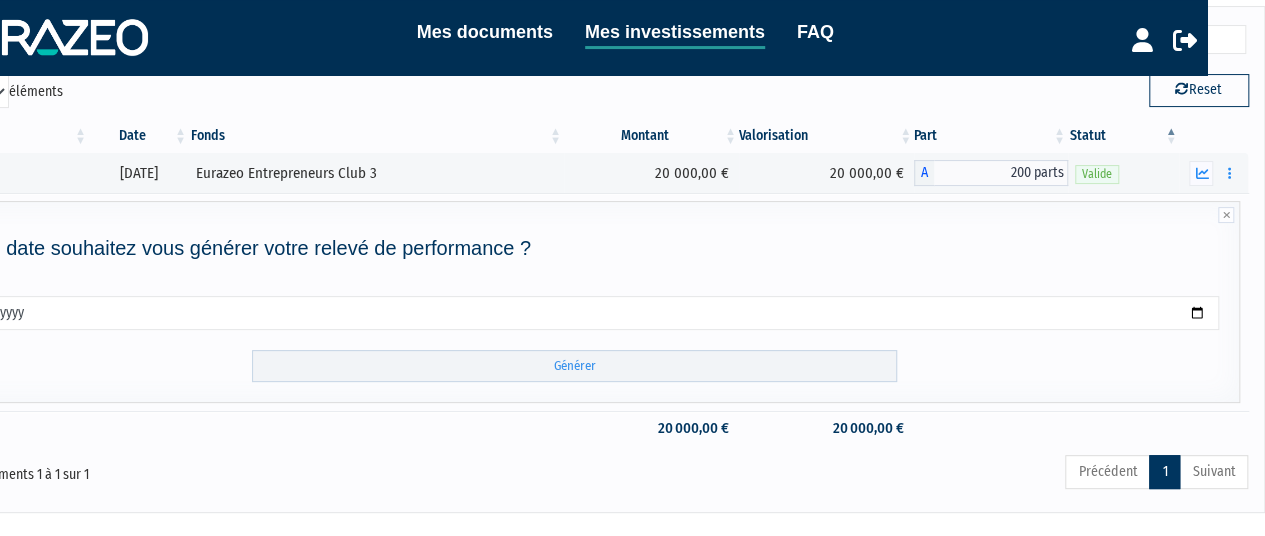 scroll, scrollTop: 291, scrollLeft: 58, axis: both 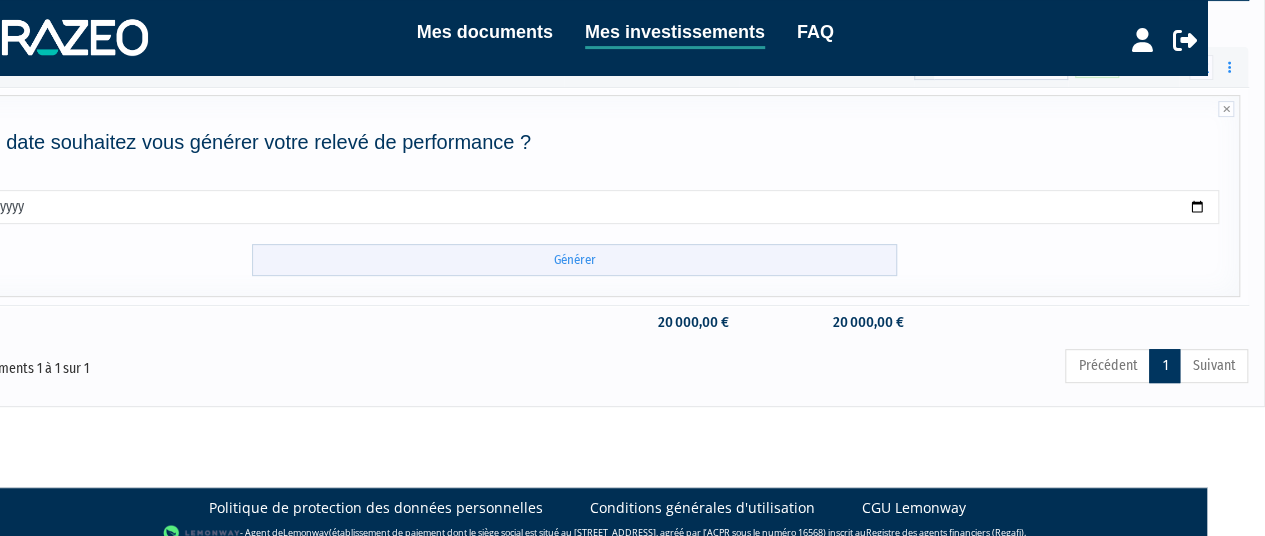 click on "Générer" at bounding box center (574, 260) 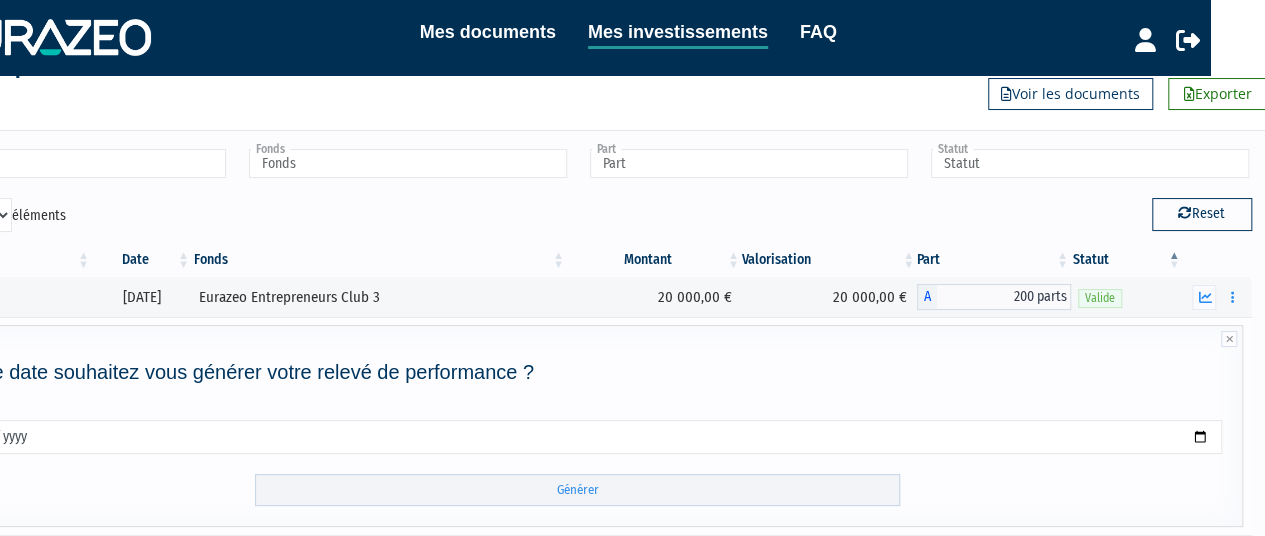 scroll, scrollTop: 60, scrollLeft: 55, axis: both 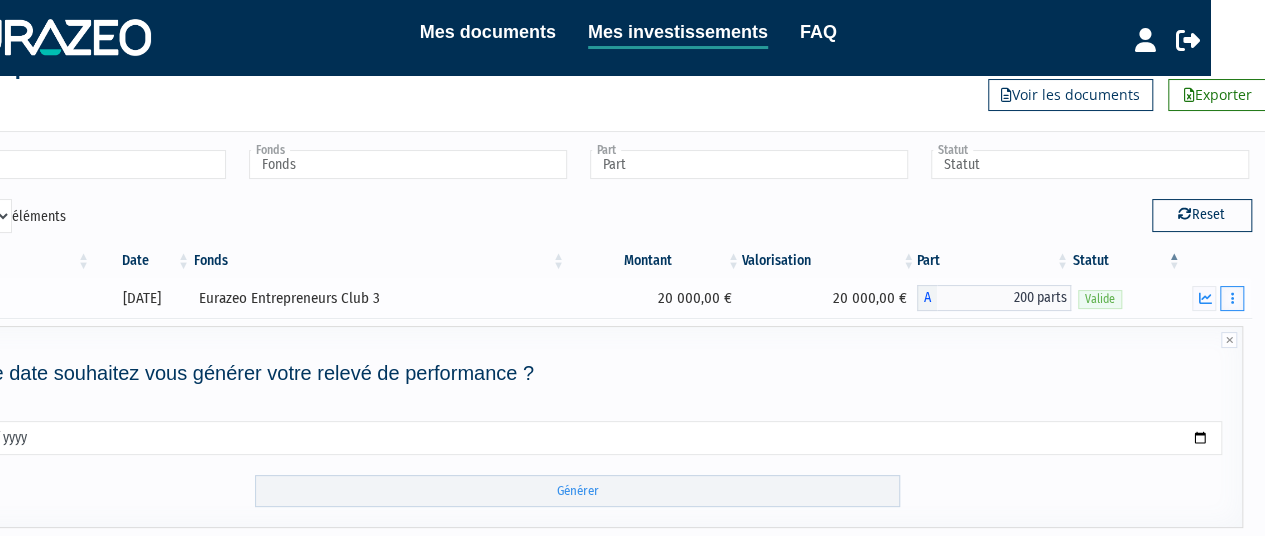 click at bounding box center (1232, 298) 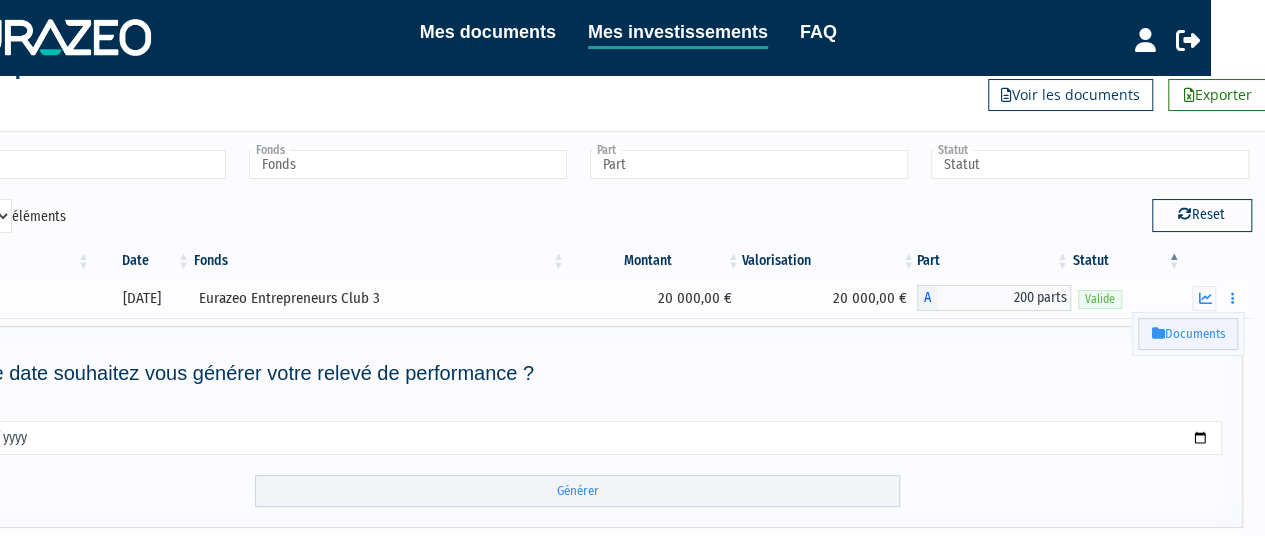 click on "Documents" at bounding box center (1188, 334) 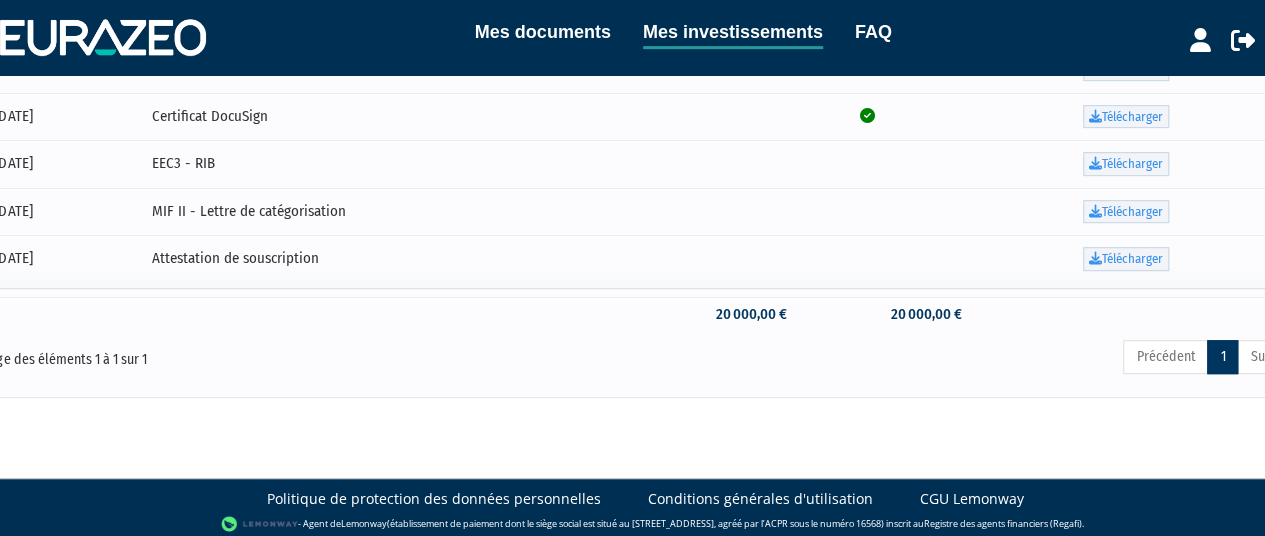 scroll, scrollTop: 476, scrollLeft: 0, axis: vertical 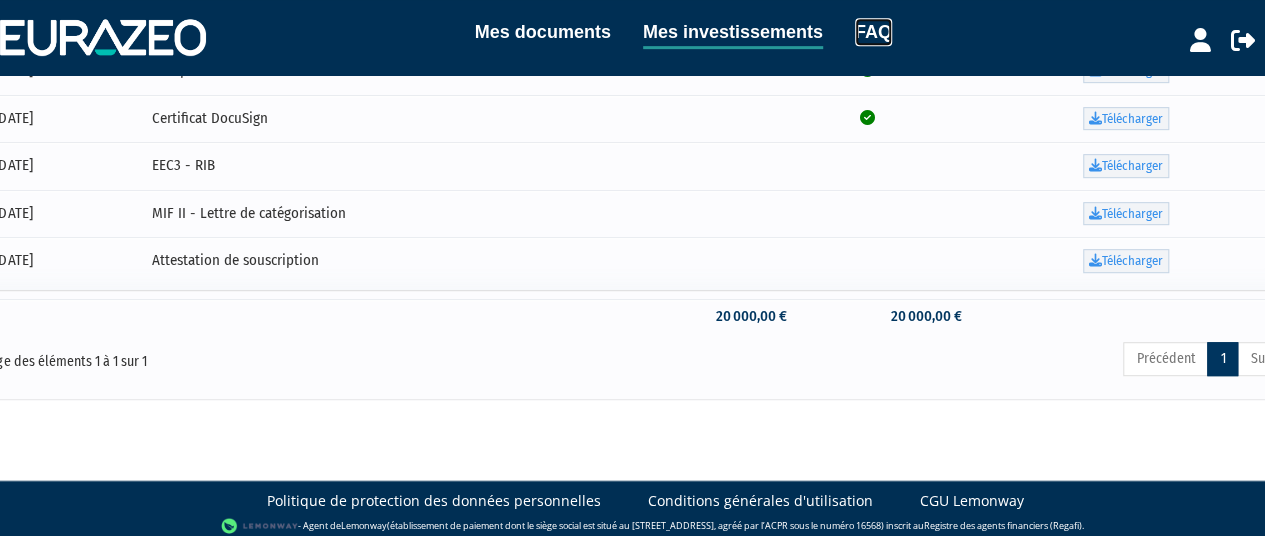 click on "FAQ" at bounding box center [873, 32] 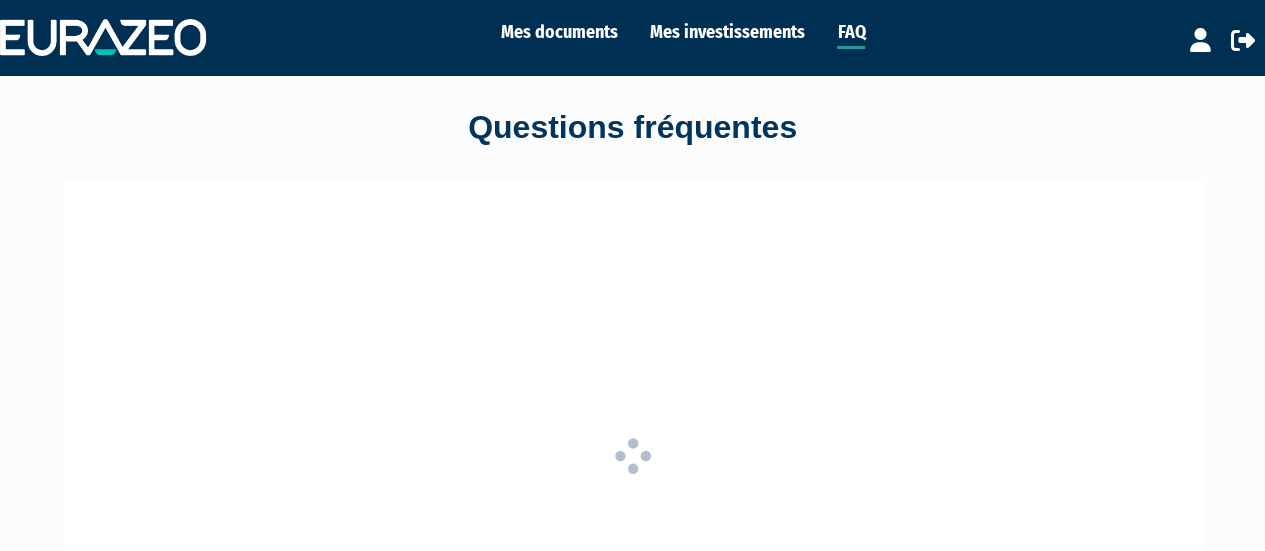 scroll, scrollTop: 1, scrollLeft: 0, axis: vertical 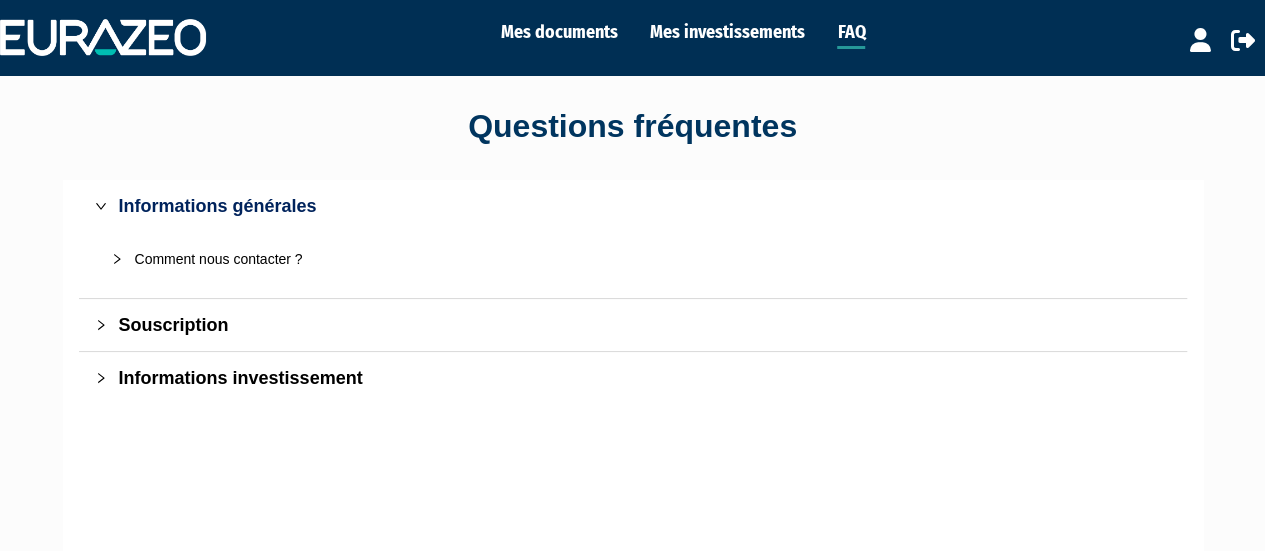 click 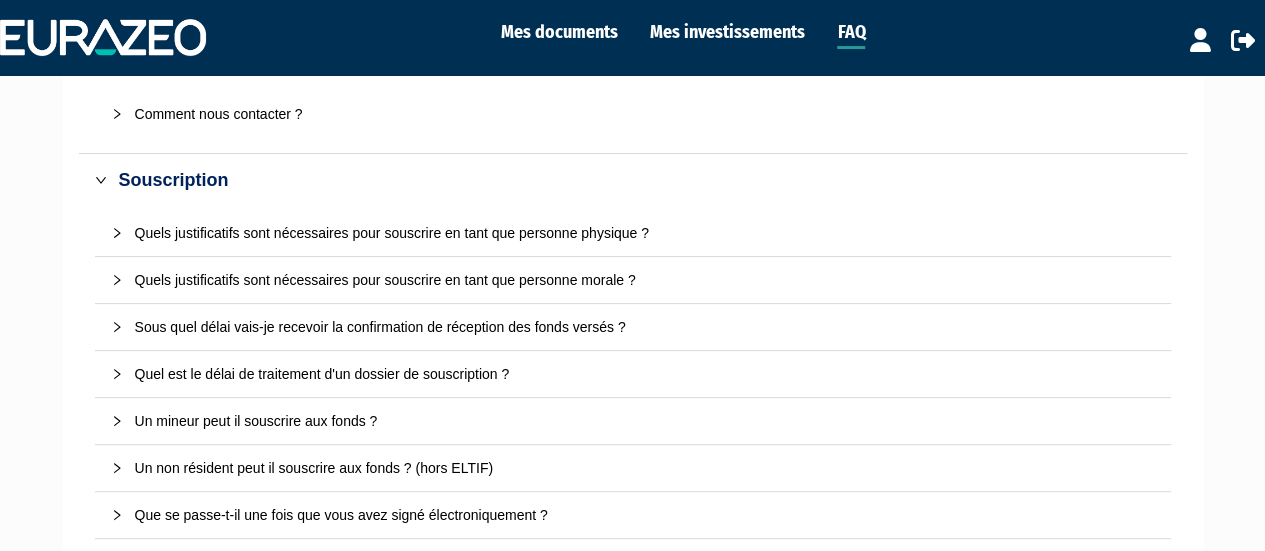 scroll, scrollTop: 150, scrollLeft: 0, axis: vertical 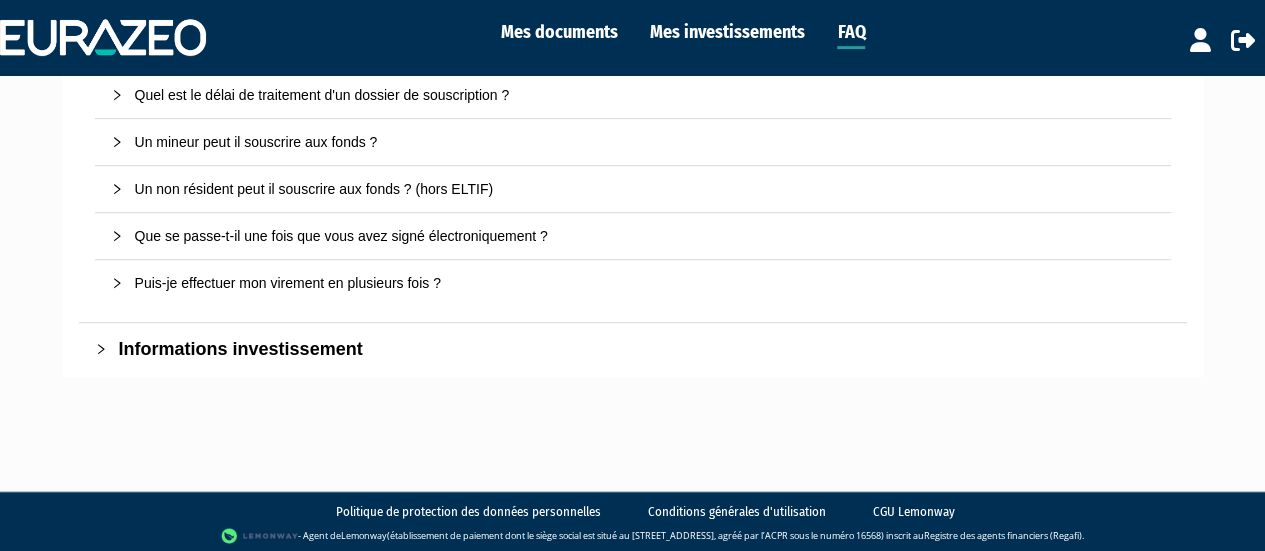 click at bounding box center [123, 283] 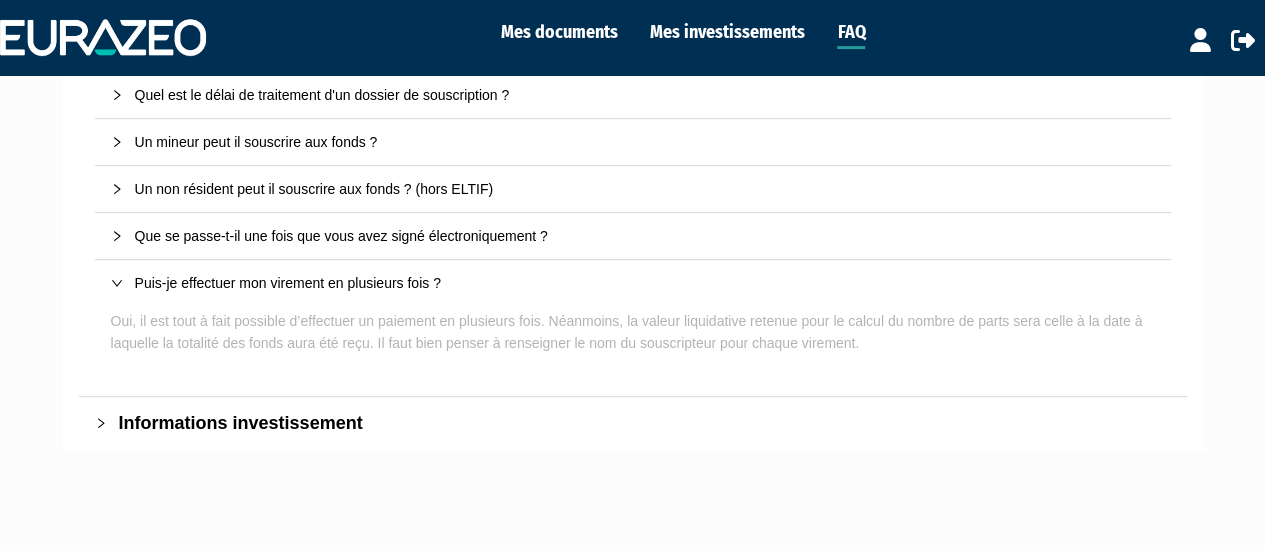 click 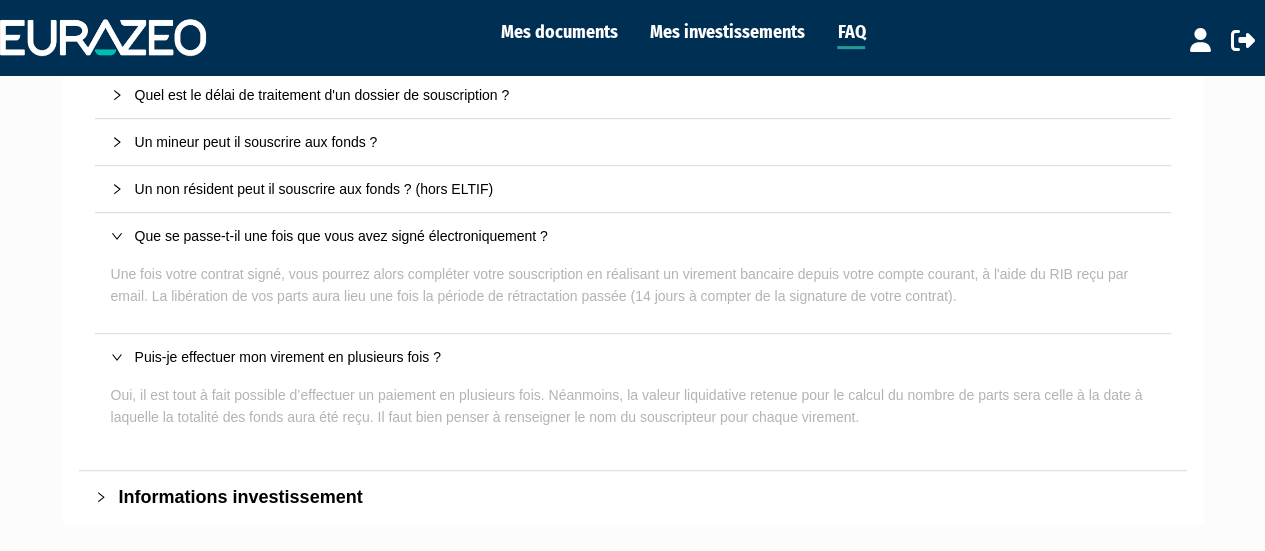 click at bounding box center [1200, 40] 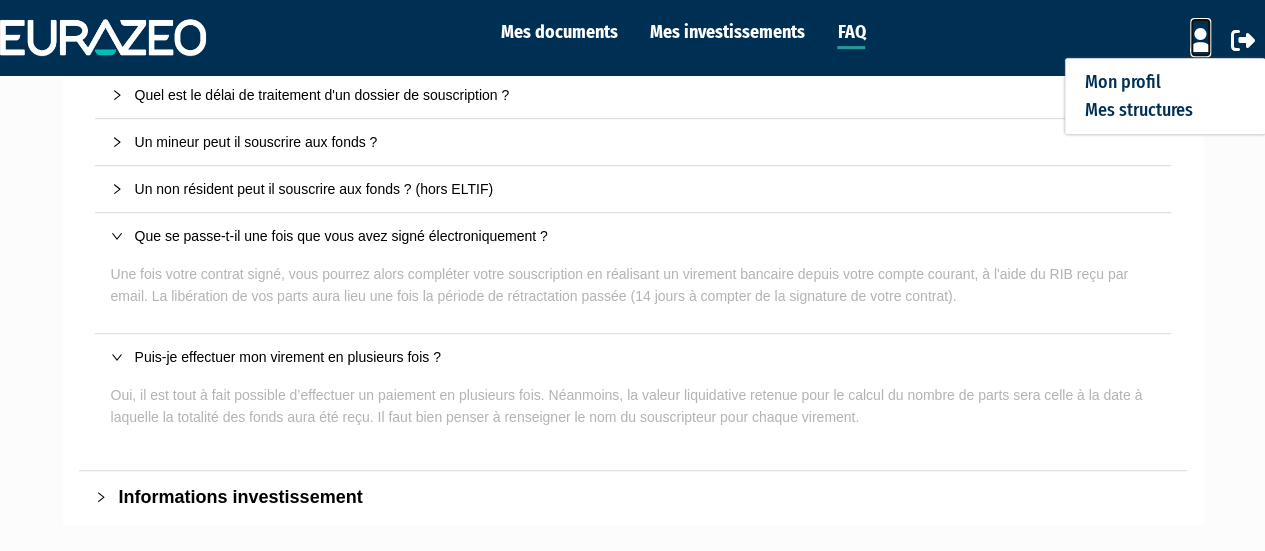 scroll, scrollTop: 0, scrollLeft: 0, axis: both 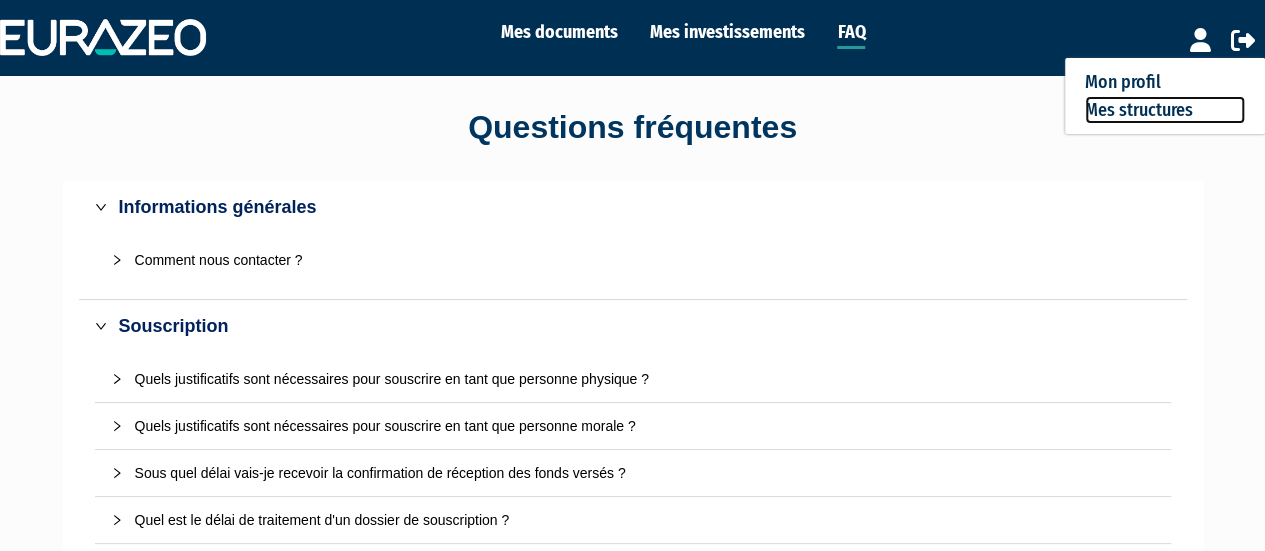 click on "Mes structures" at bounding box center [1165, 110] 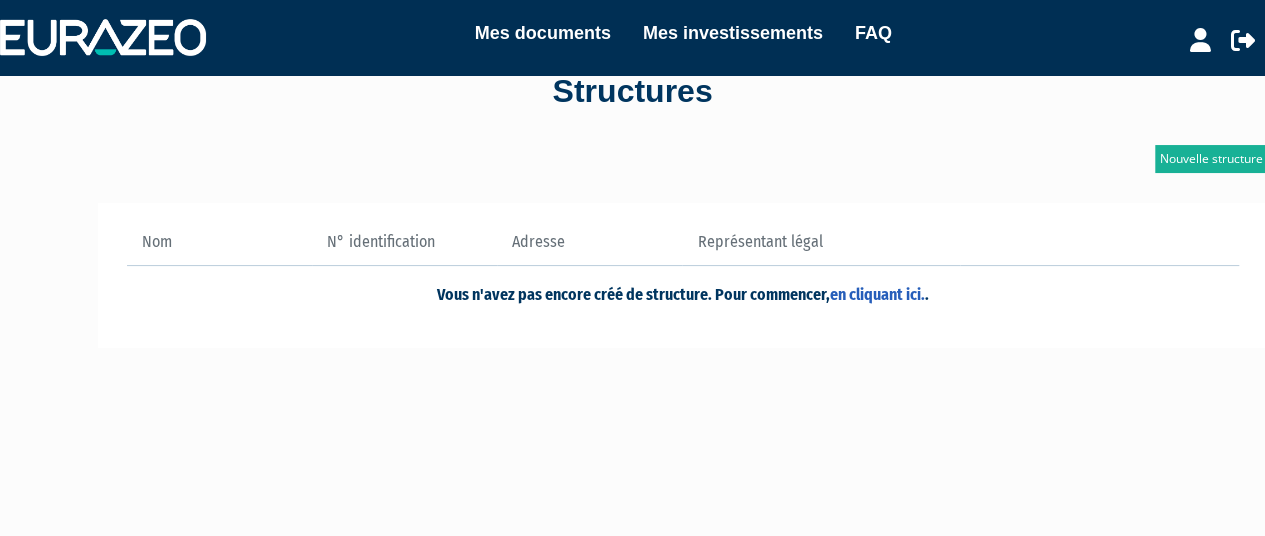 scroll, scrollTop: 50, scrollLeft: 0, axis: vertical 